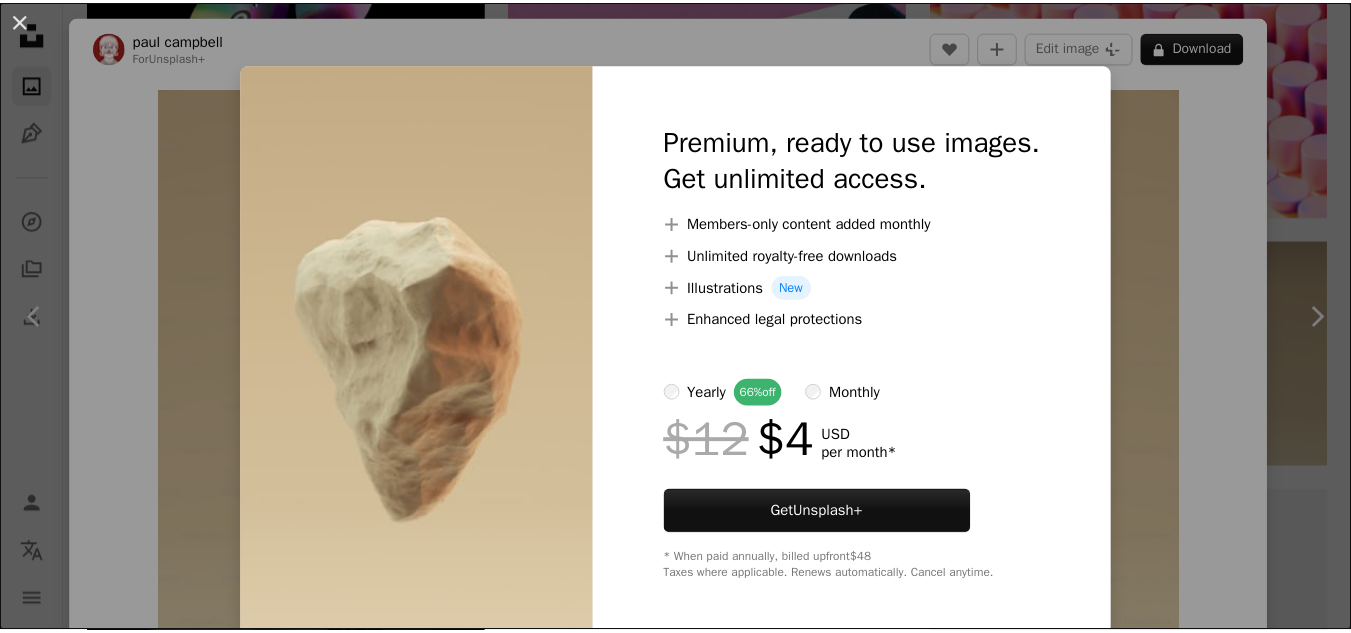 scroll, scrollTop: 4800, scrollLeft: 0, axis: vertical 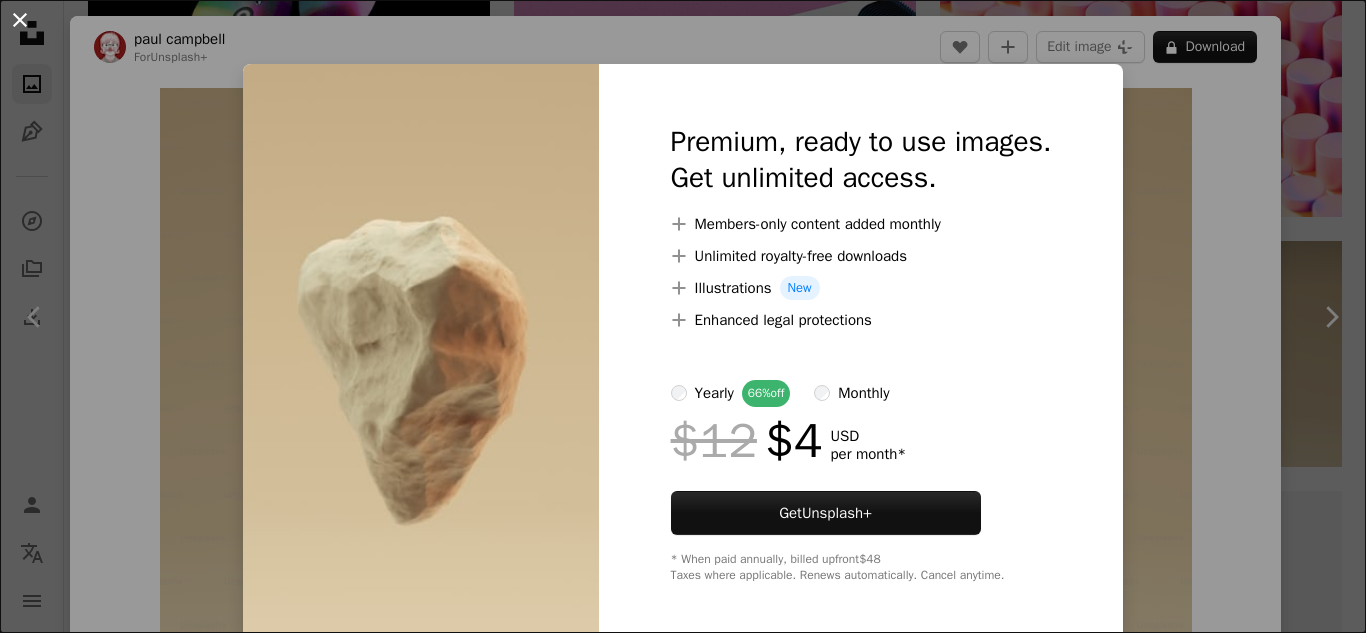click on "An X shape" at bounding box center [20, 20] 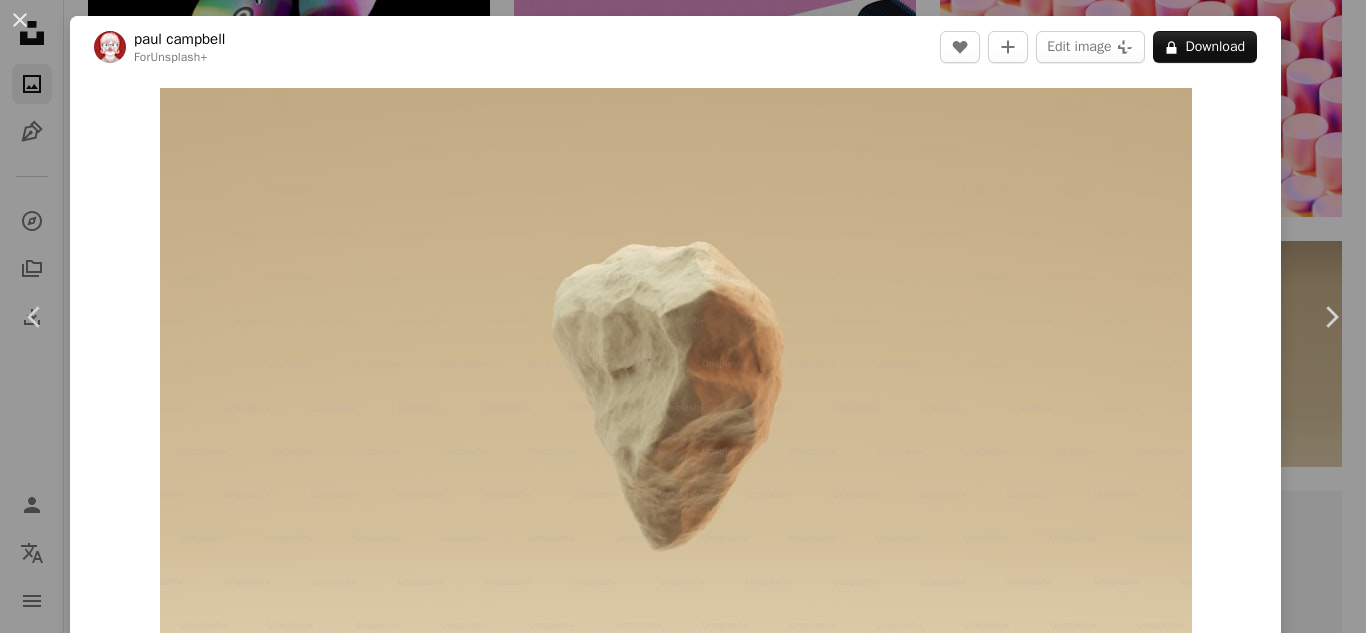 drag, startPoint x: 26, startPoint y: 13, endPoint x: 84, endPoint y: 119, distance: 120.83046 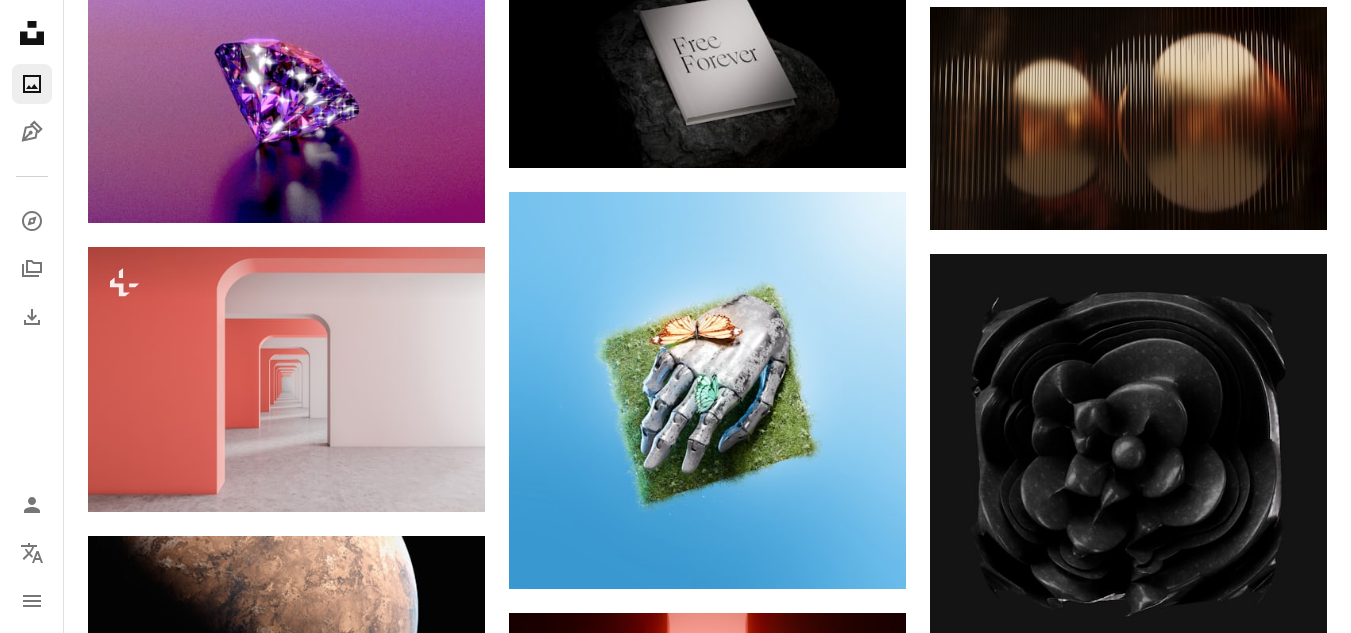 scroll, scrollTop: 5900, scrollLeft: 0, axis: vertical 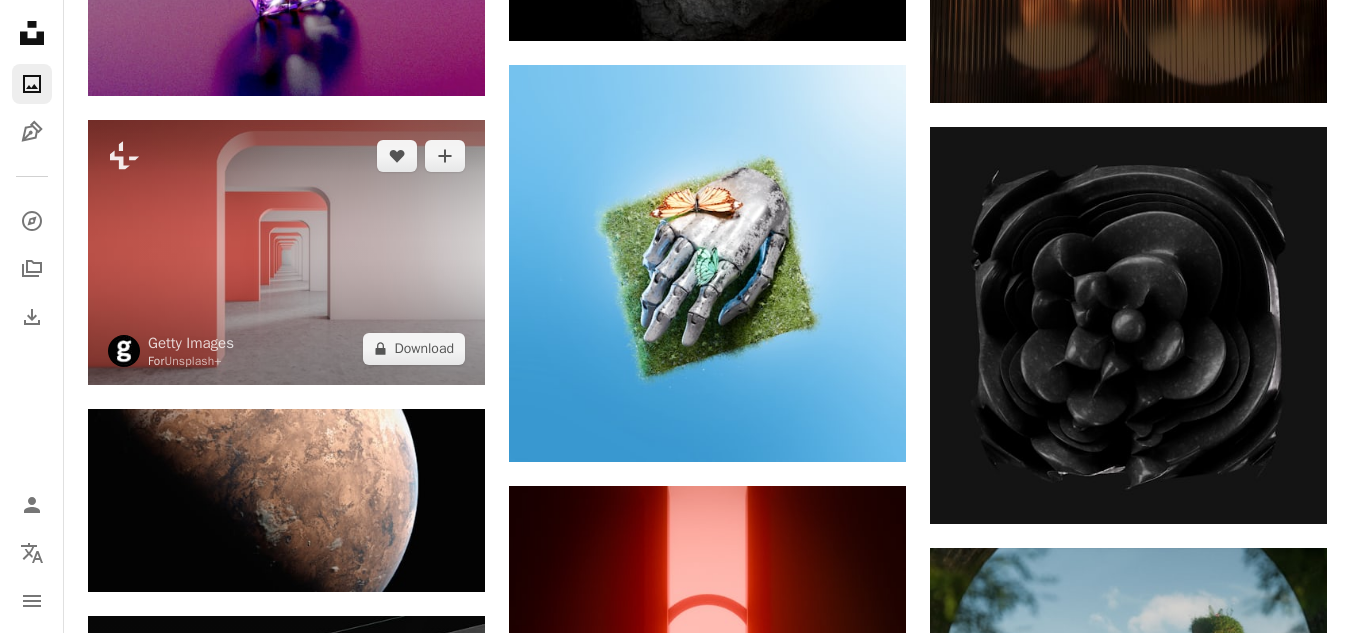 click at bounding box center (286, 252) 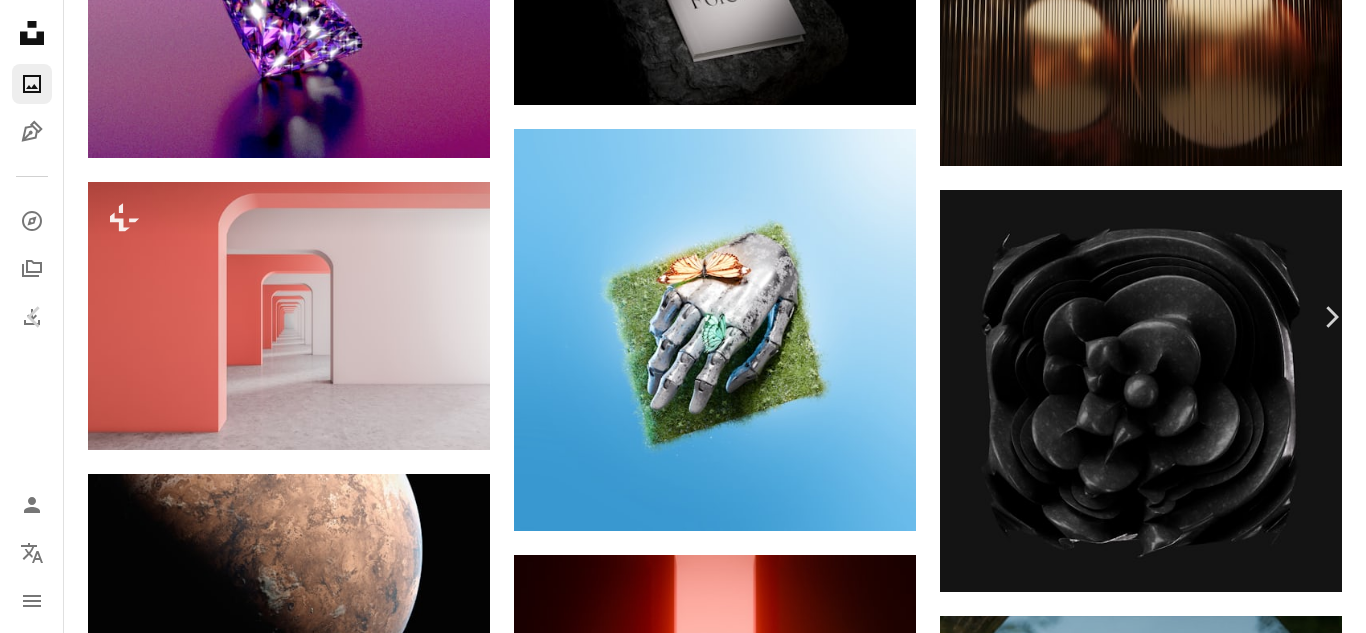 click on "A lock   Download" at bounding box center [1205, 2961] 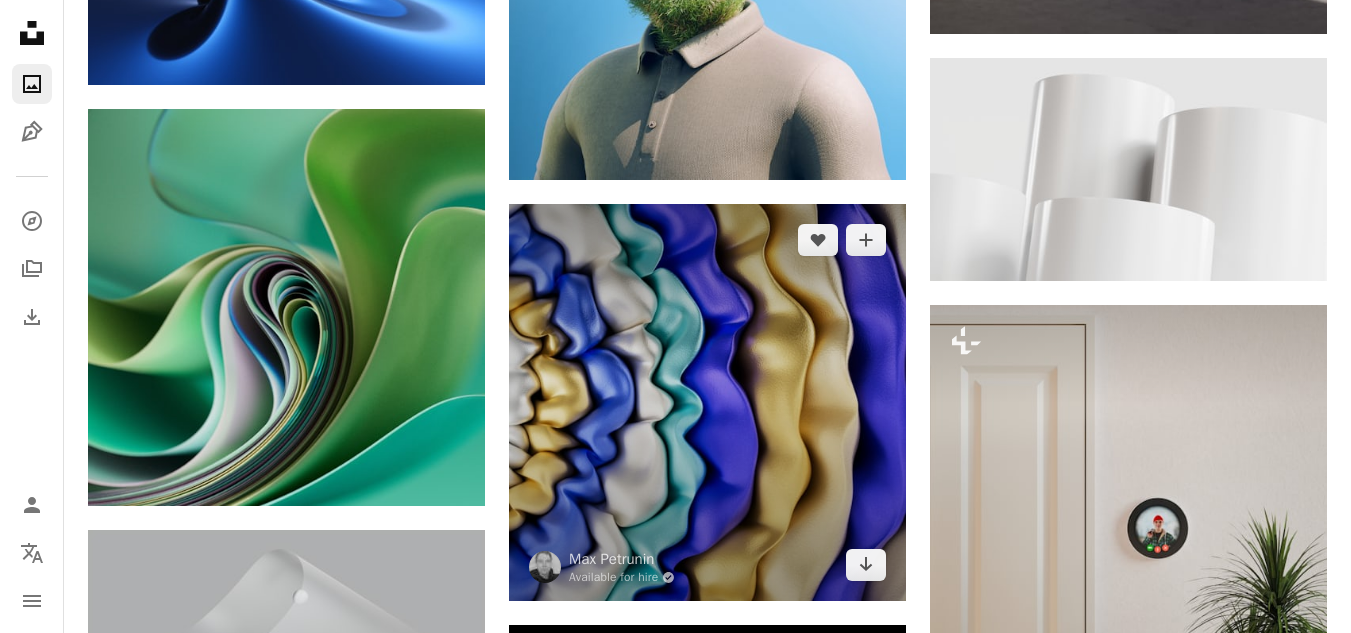 scroll, scrollTop: 8500, scrollLeft: 0, axis: vertical 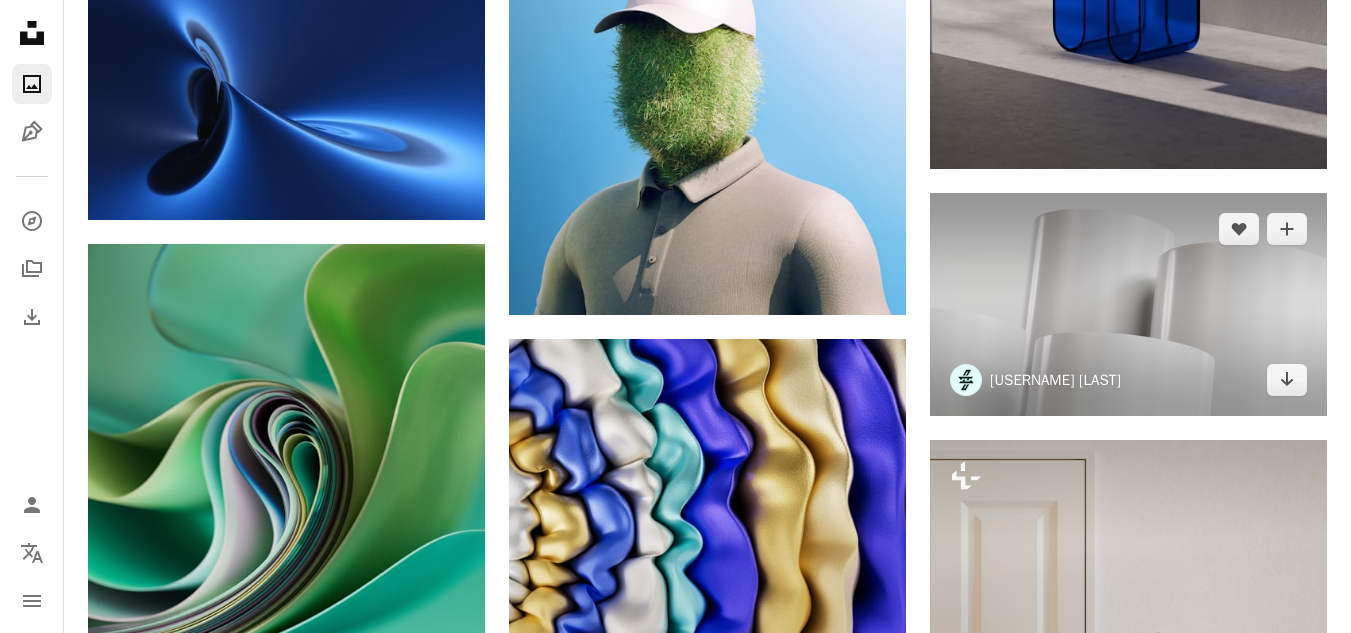 click on "[USERNAME] [LAST]" at bounding box center [1055, 380] 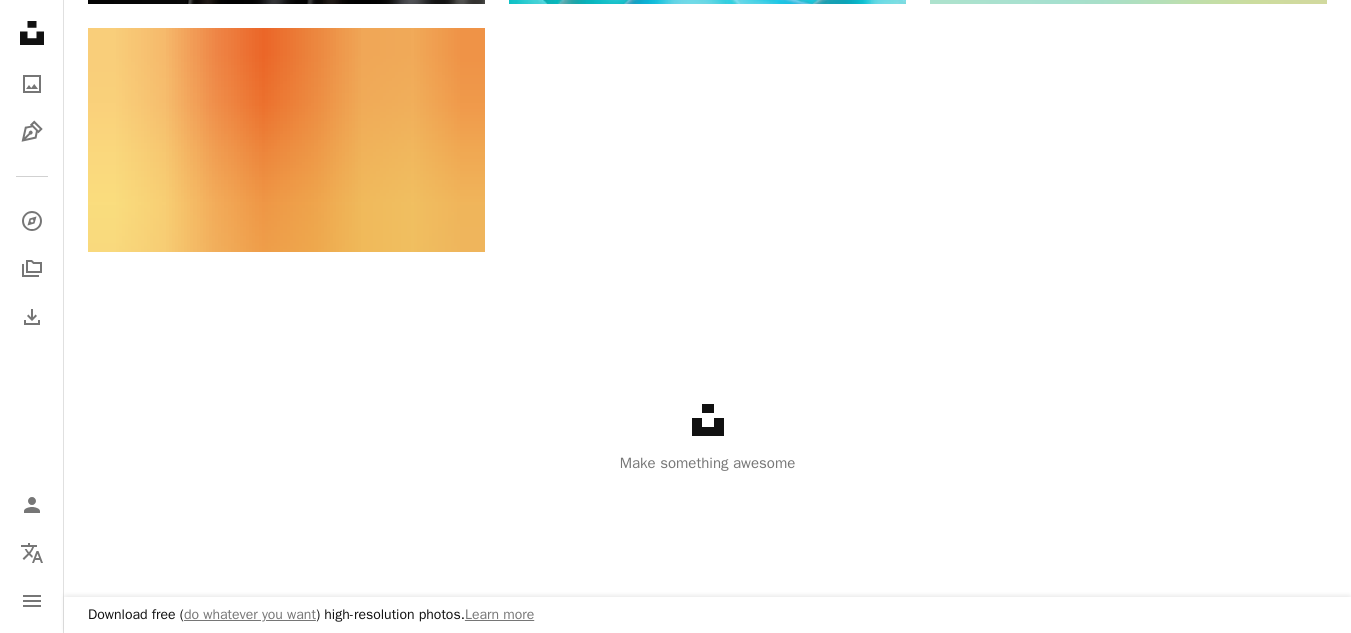 scroll, scrollTop: 216, scrollLeft: 0, axis: vertical 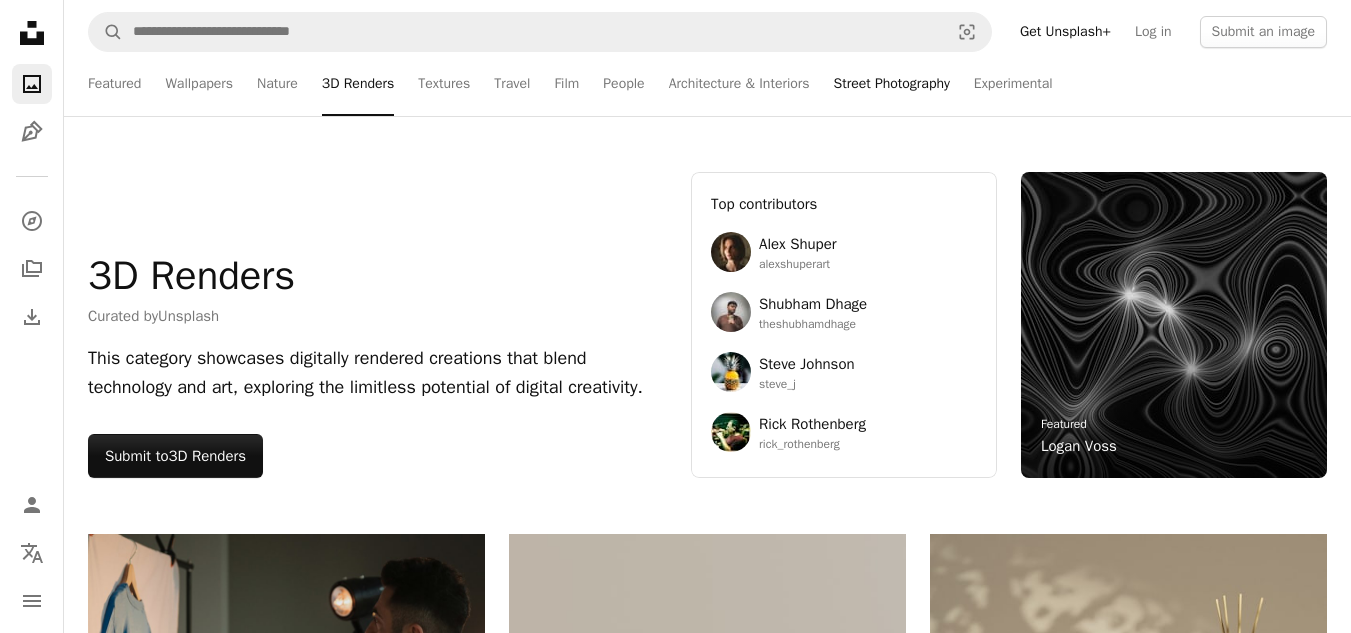 click on "Street Photography" at bounding box center [892, 84] 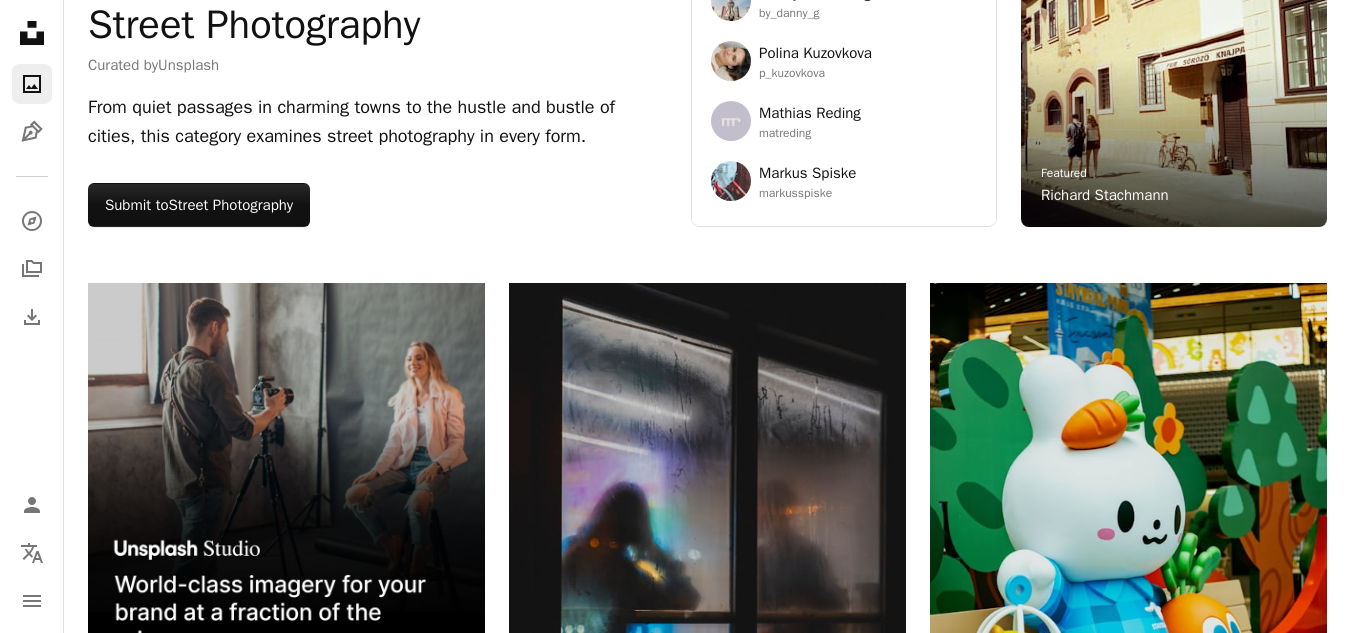 scroll, scrollTop: 0, scrollLeft: 0, axis: both 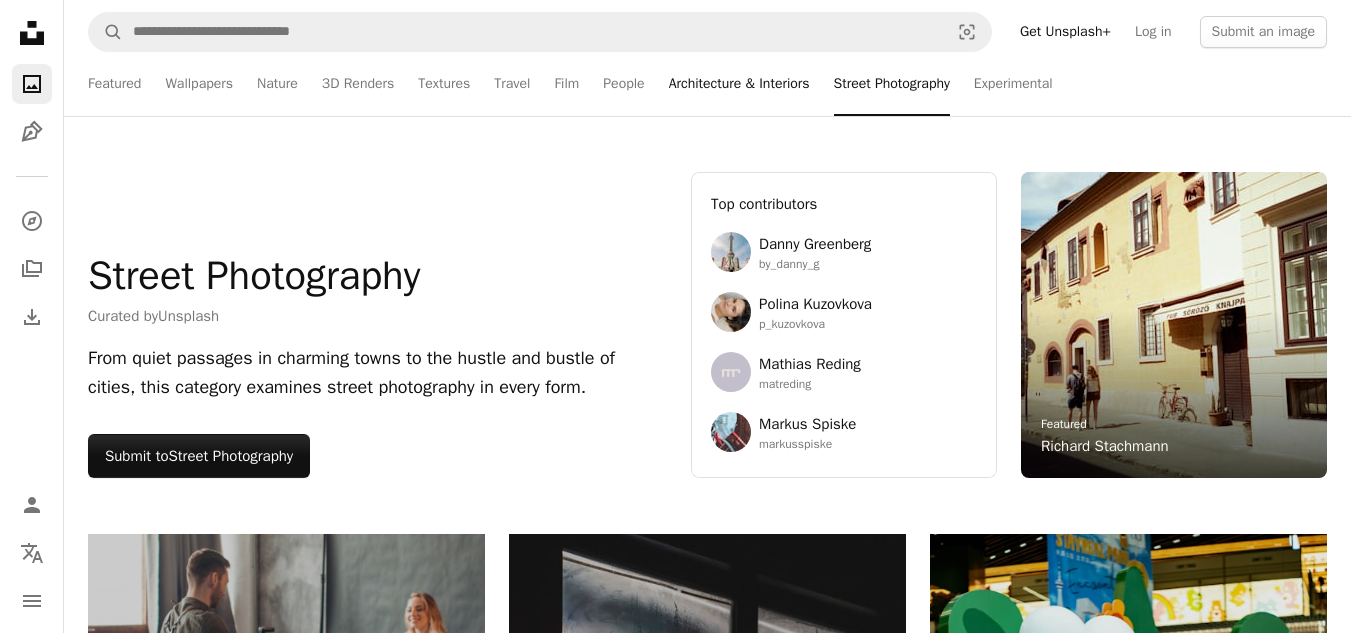 click on "Architecture & Interiors" at bounding box center (739, 84) 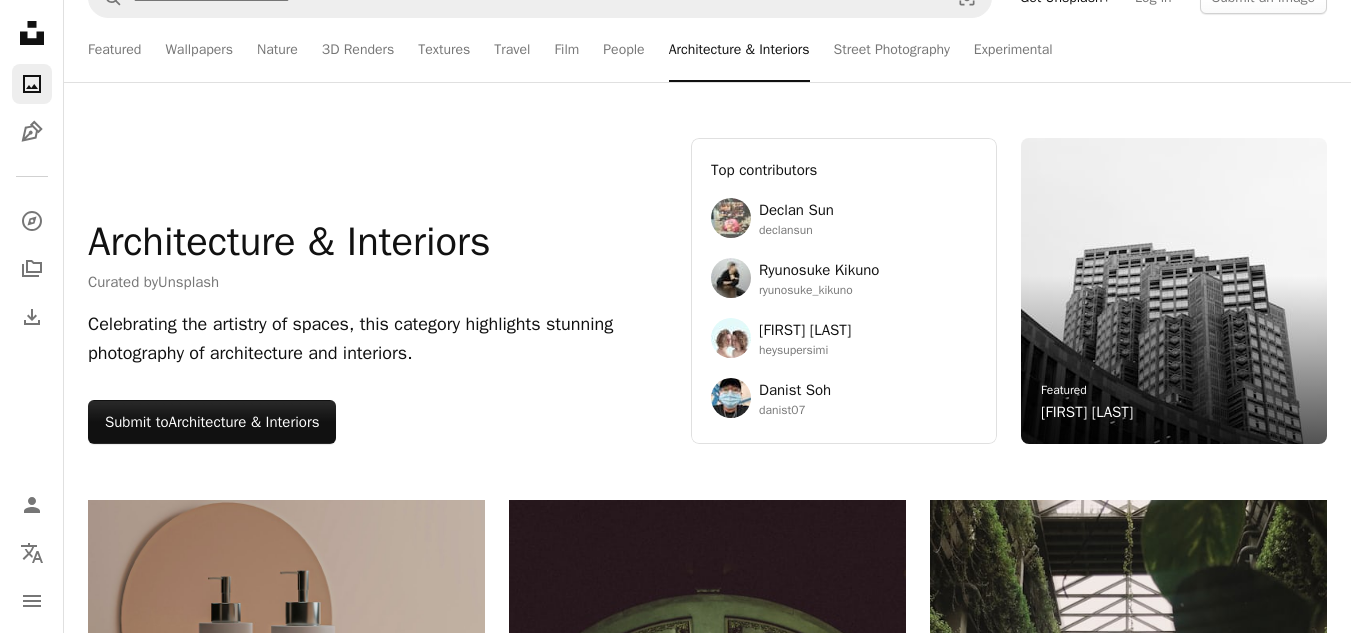scroll, scrollTop: 0, scrollLeft: 0, axis: both 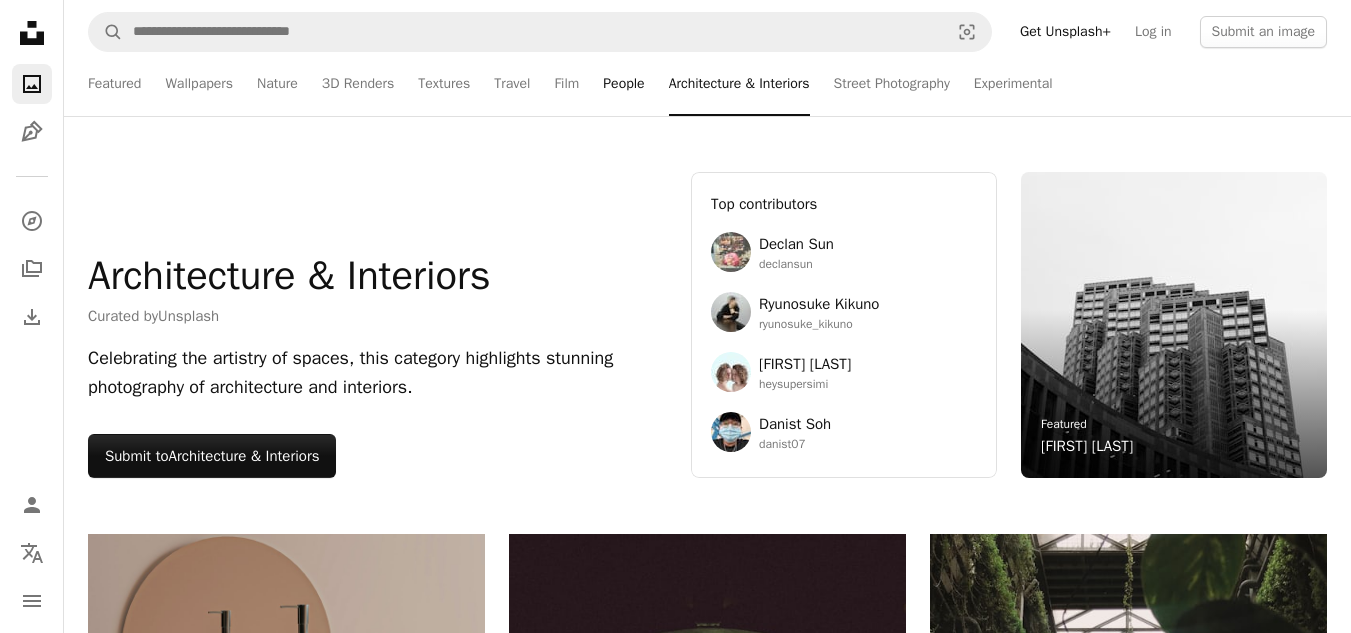 click on "People" at bounding box center (623, 84) 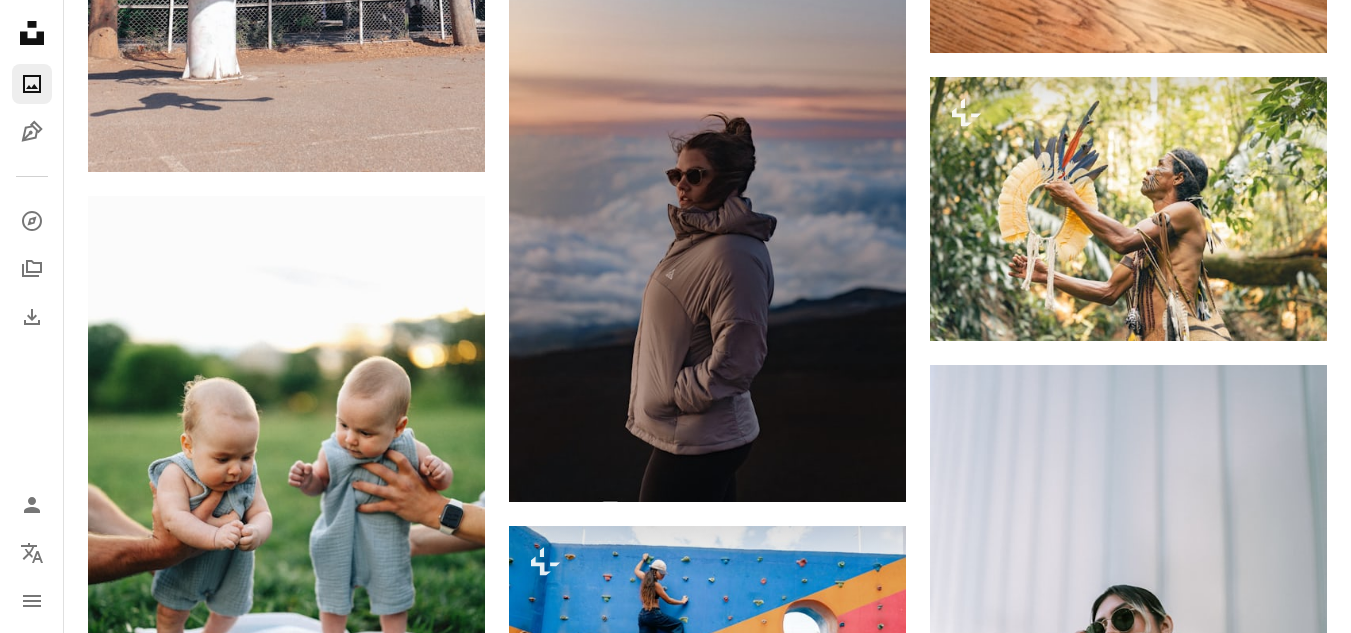 scroll, scrollTop: 2200, scrollLeft: 0, axis: vertical 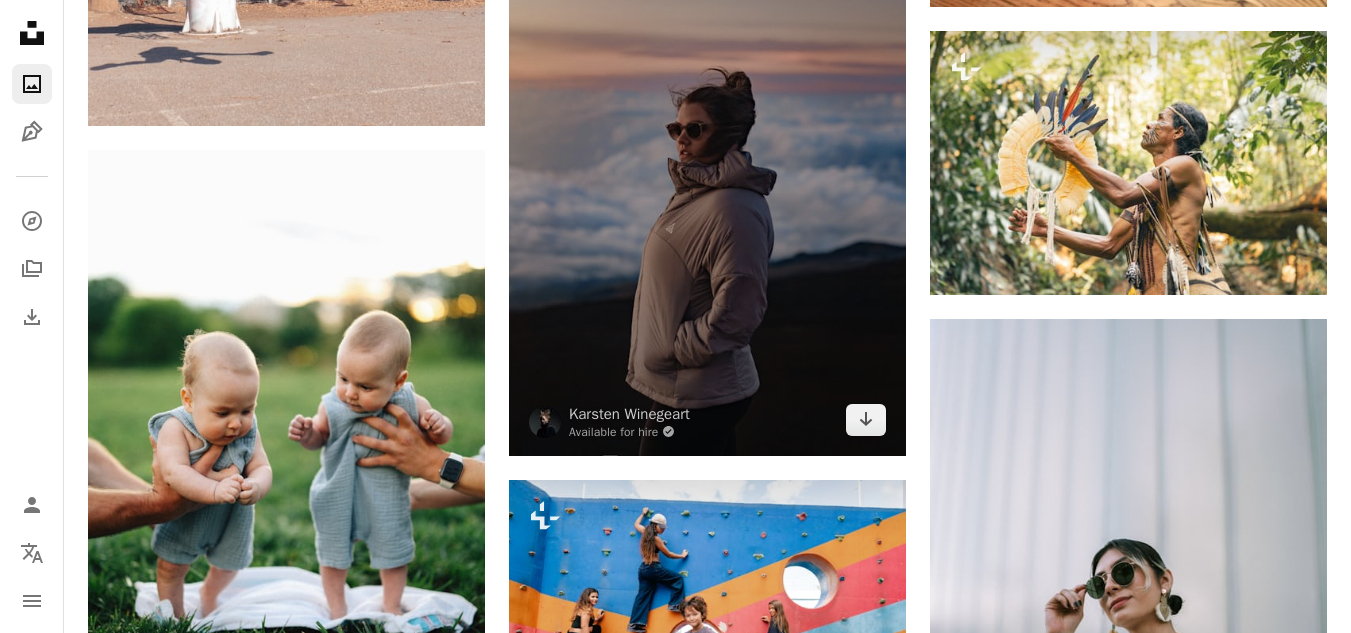 click at bounding box center (707, 158) 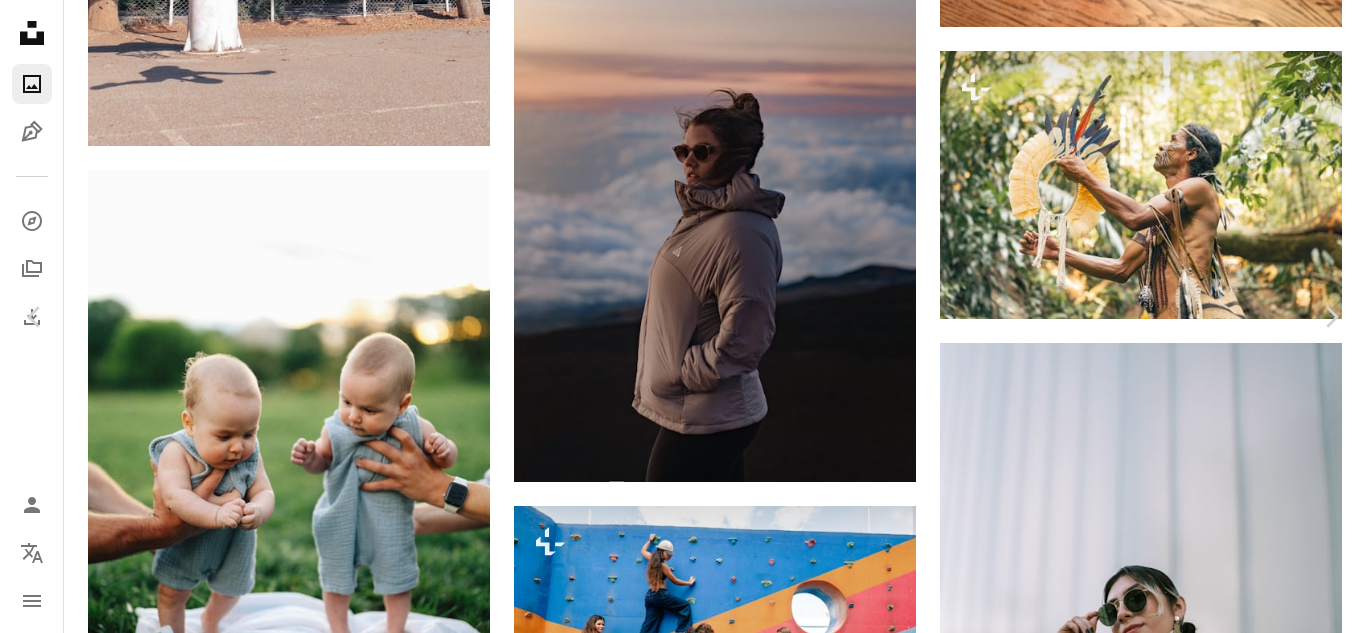 click on "An X shape" at bounding box center (20, 20) 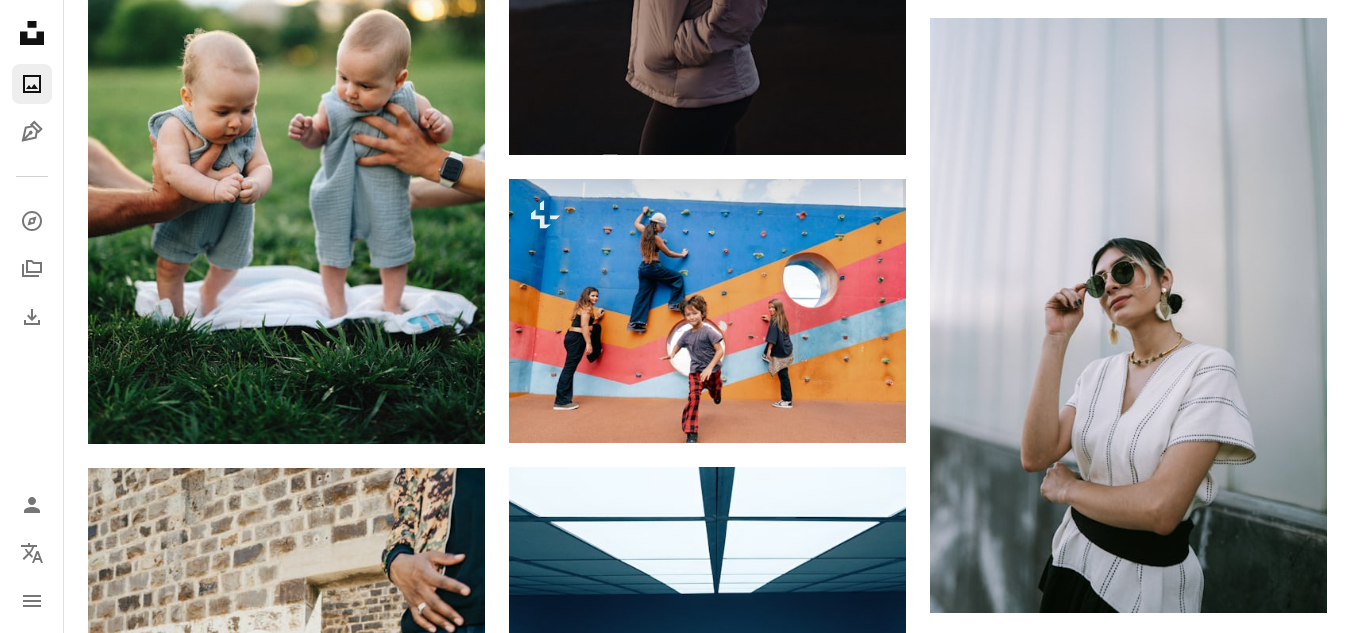 scroll, scrollTop: 2522, scrollLeft: 0, axis: vertical 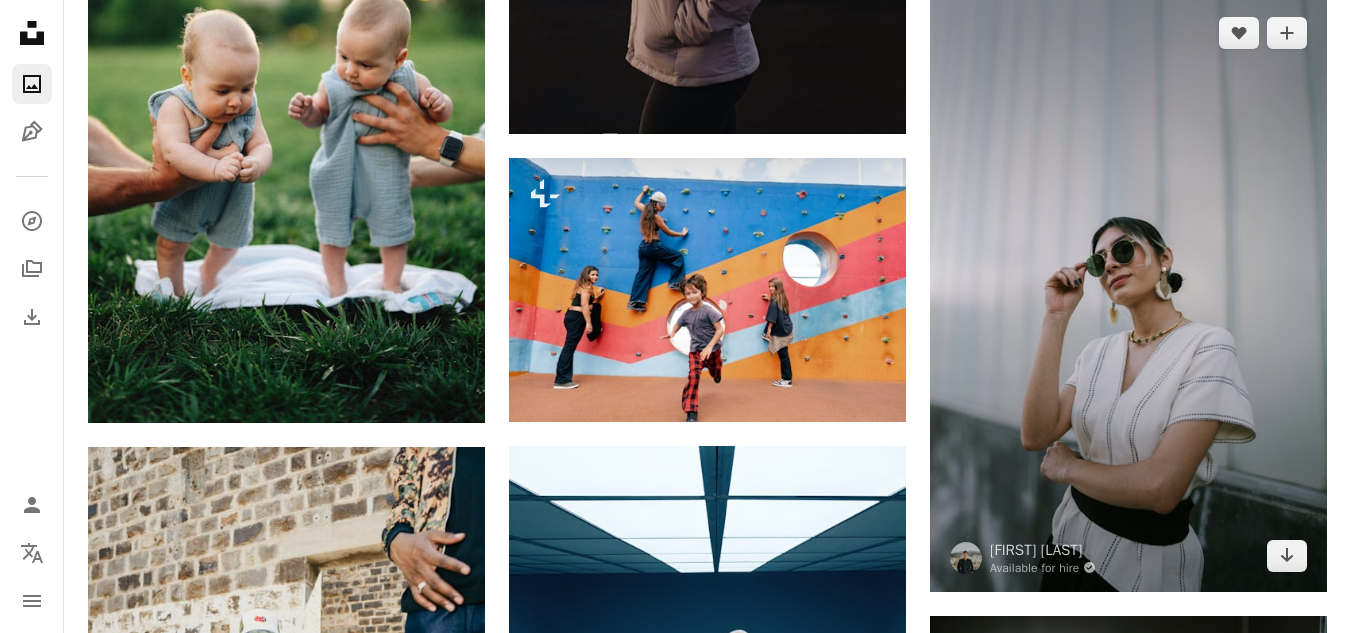click at bounding box center [1128, 294] 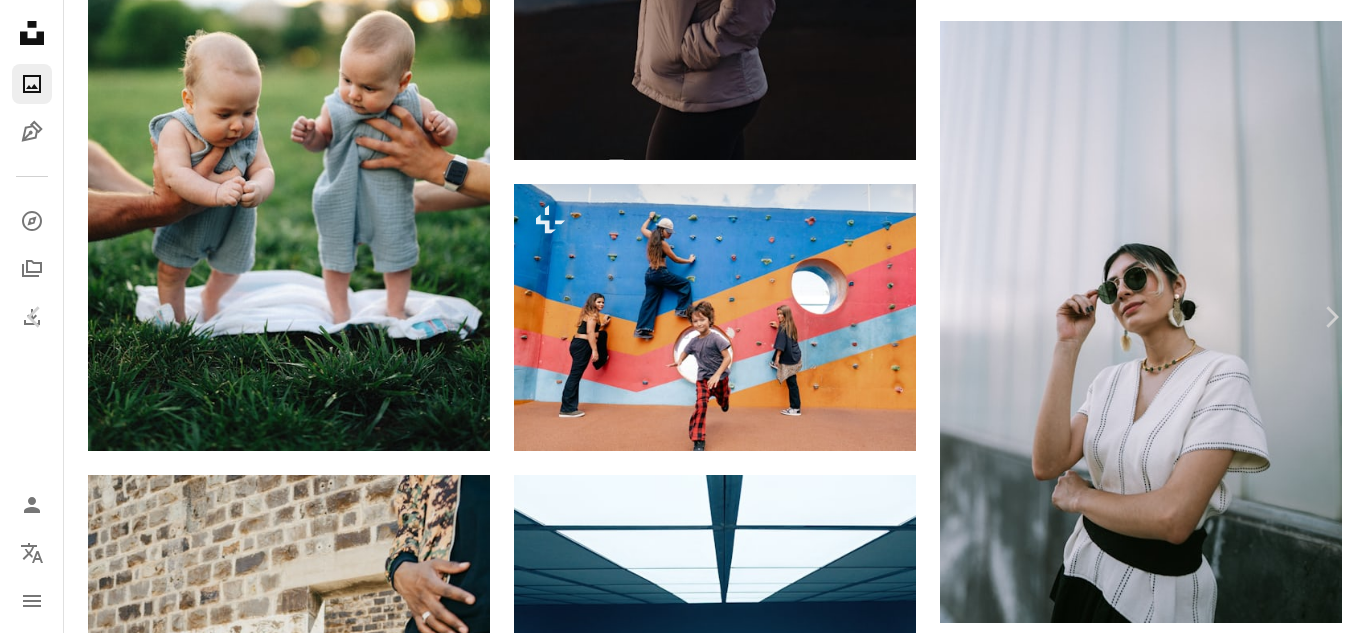 click on "An X shape" at bounding box center [20, 20] 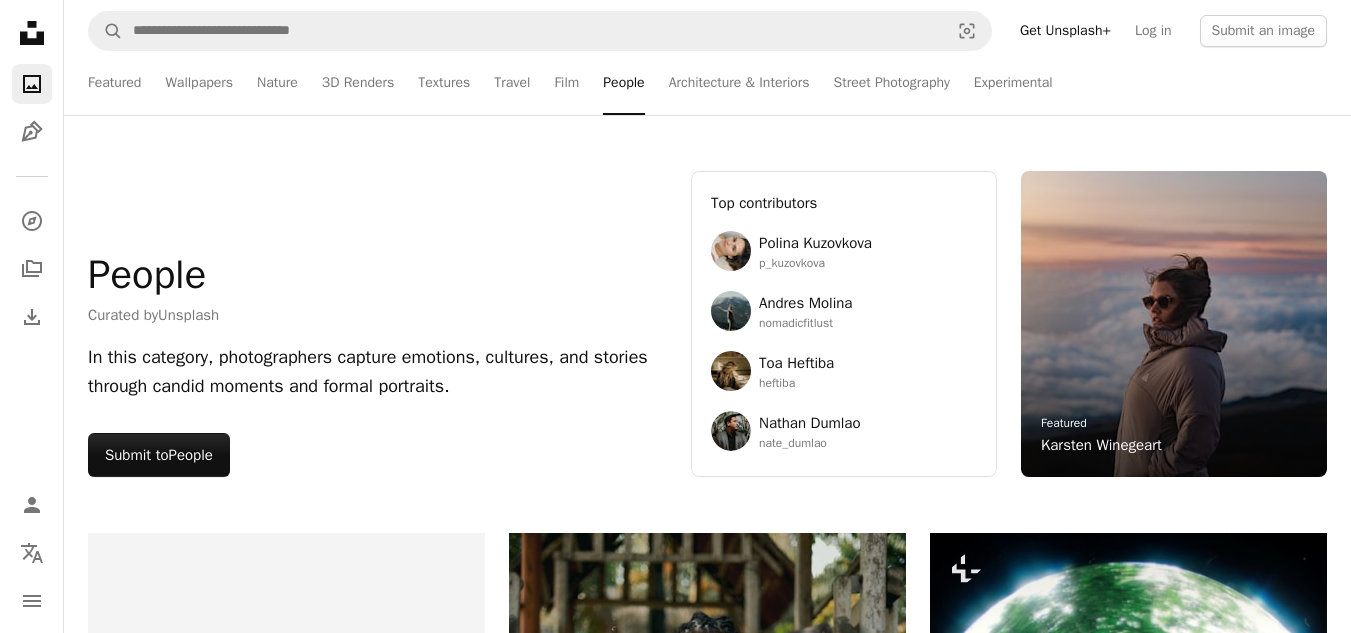 scroll, scrollTop: 0, scrollLeft: 0, axis: both 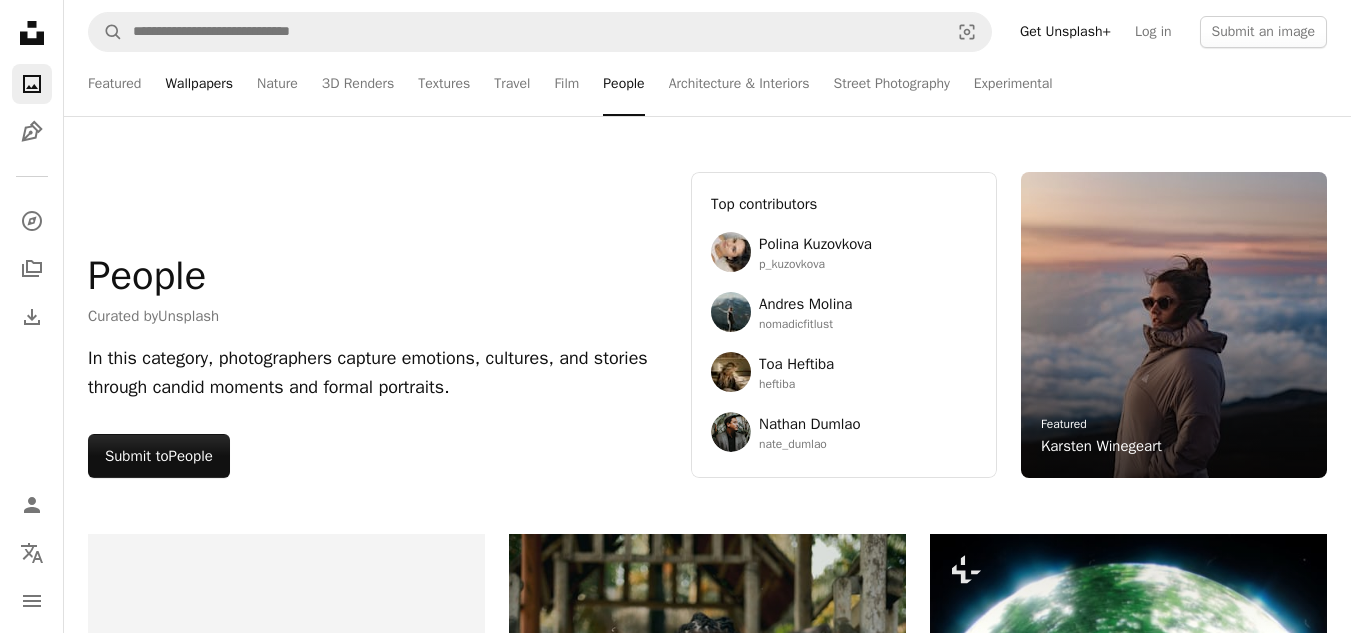 click on "Wallpapers" at bounding box center (199, 84) 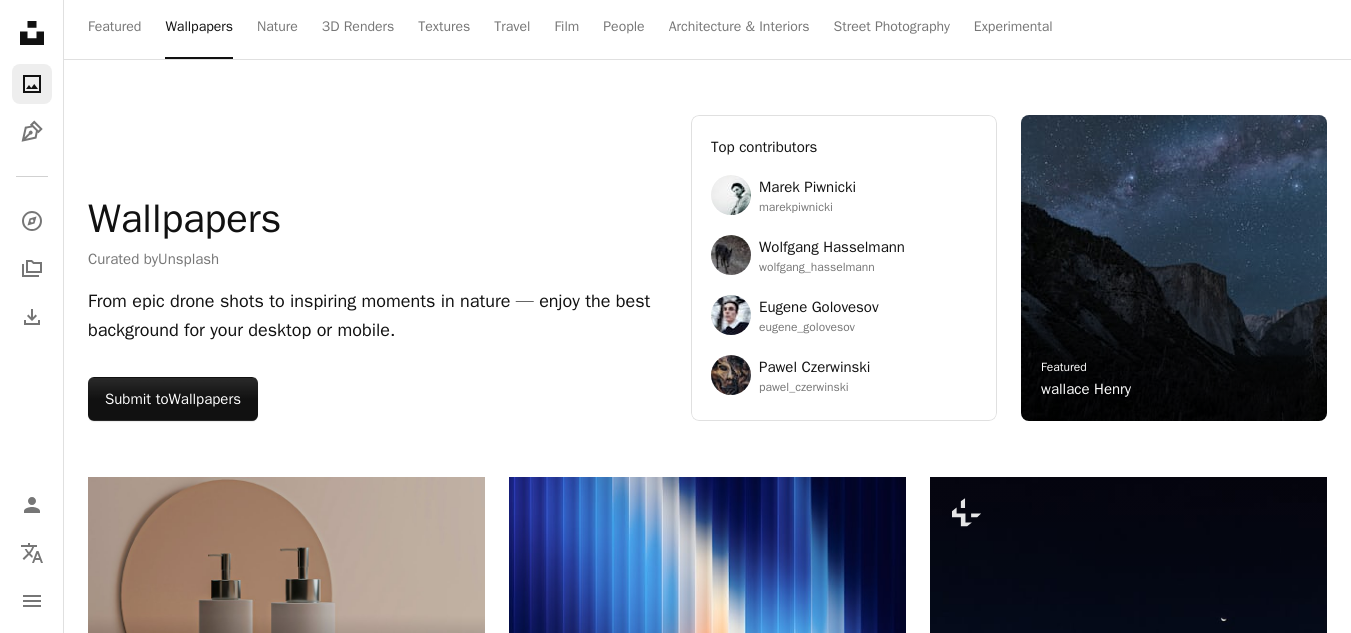 scroll, scrollTop: 0, scrollLeft: 0, axis: both 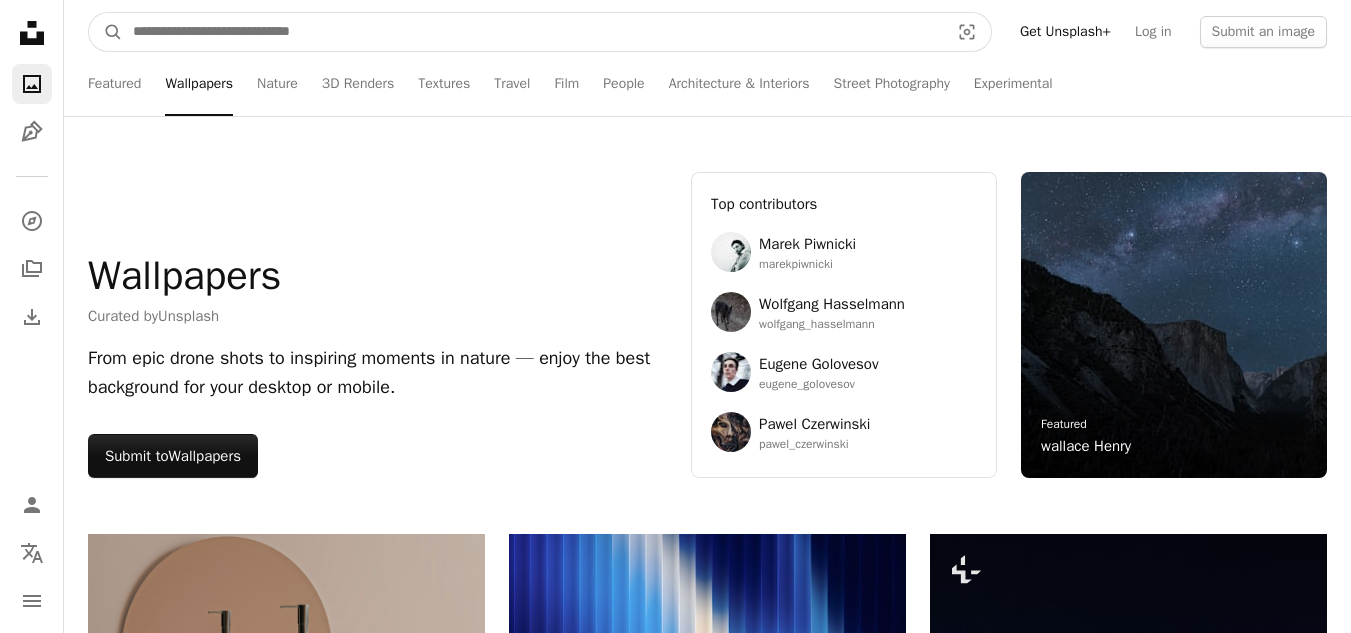 click at bounding box center (533, 32) 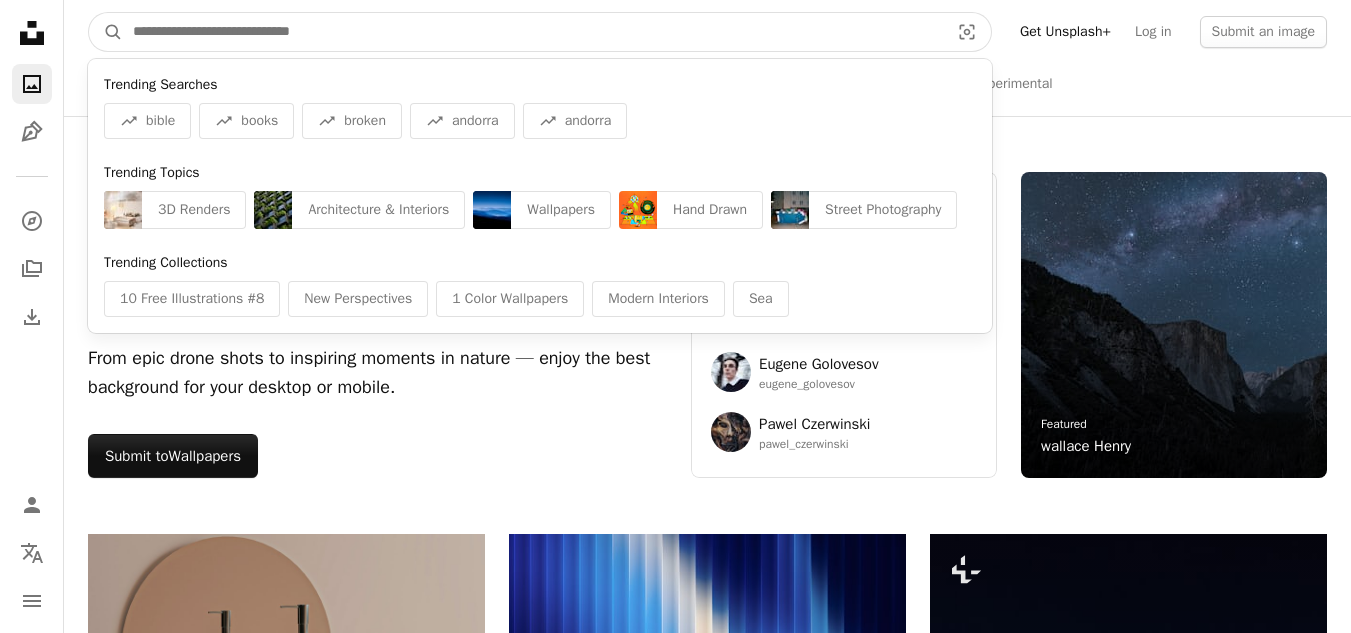 click at bounding box center [533, 32] 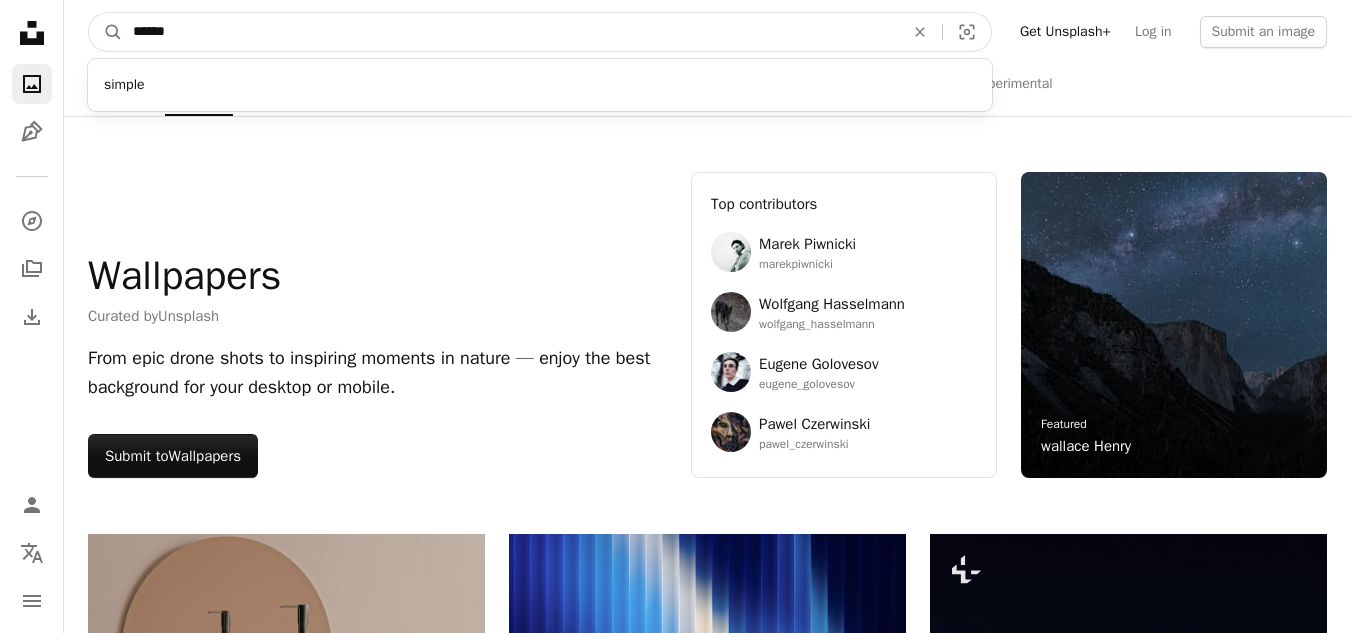type on "******" 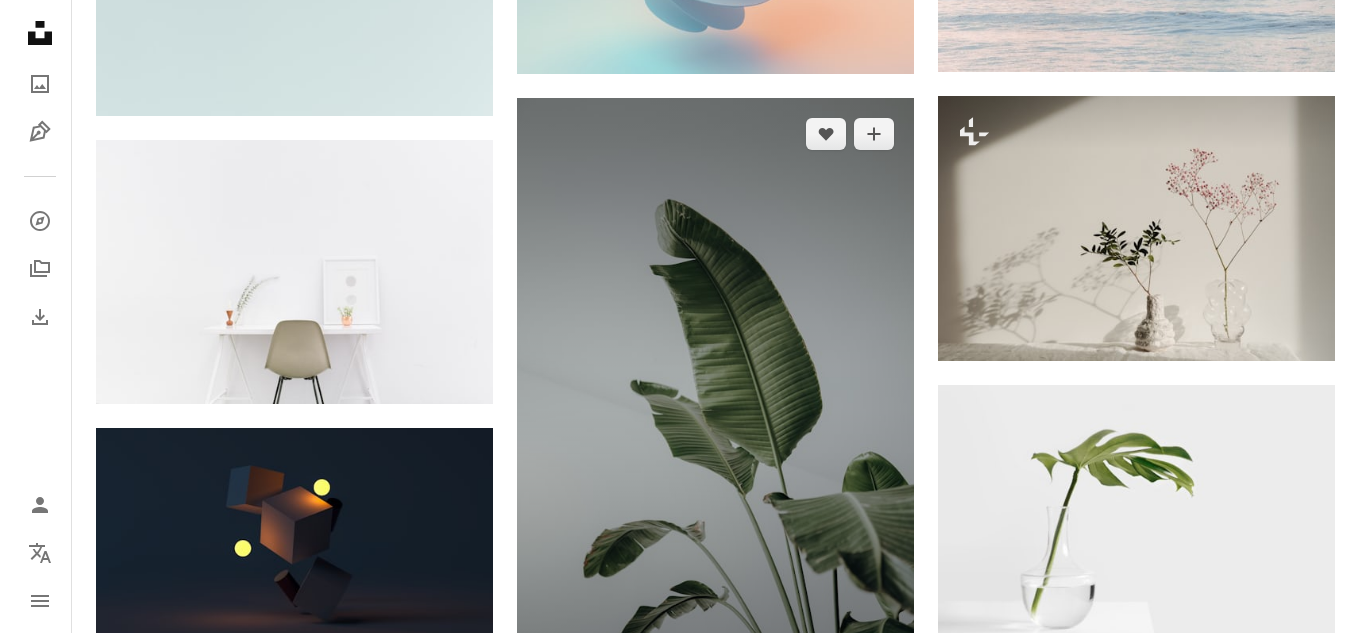 scroll, scrollTop: 800, scrollLeft: 0, axis: vertical 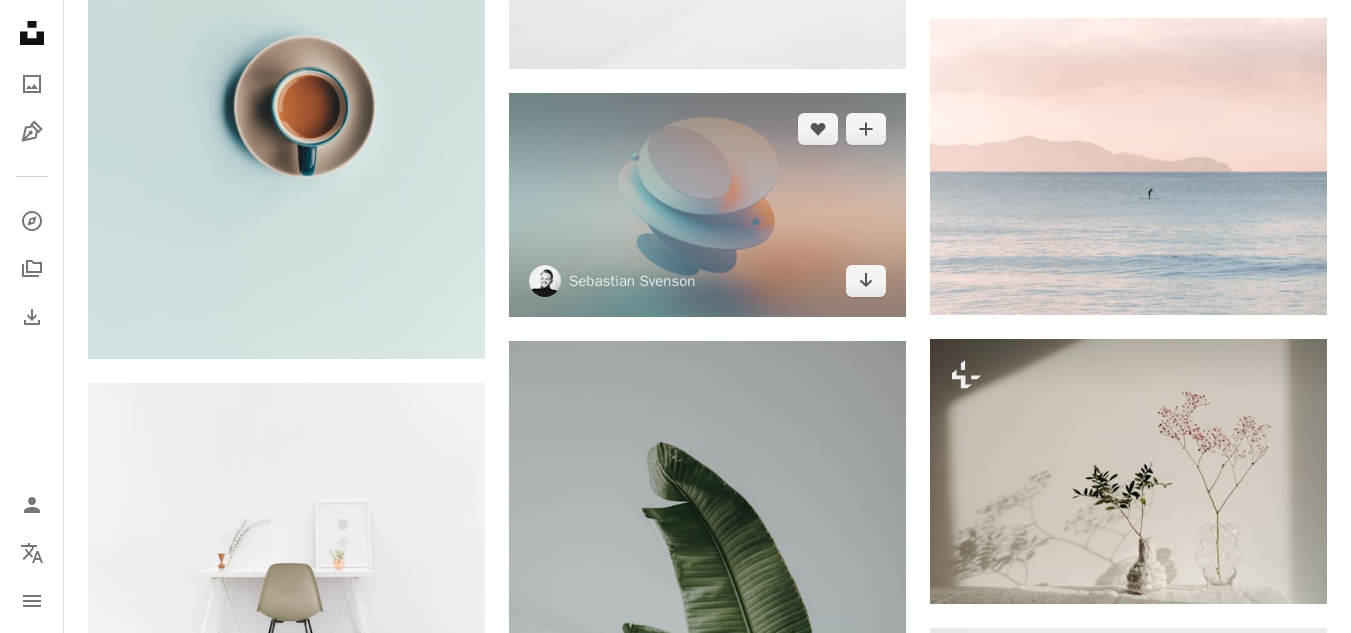 click at bounding box center [707, 204] 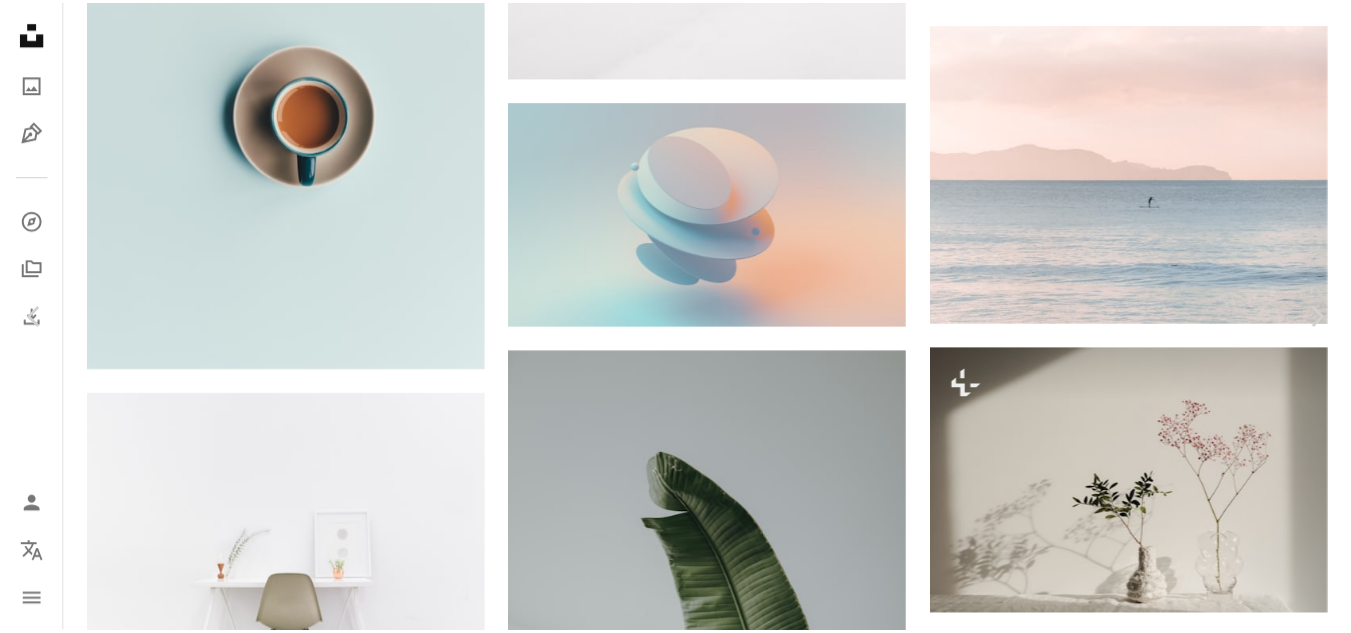 scroll, scrollTop: 0, scrollLeft: 0, axis: both 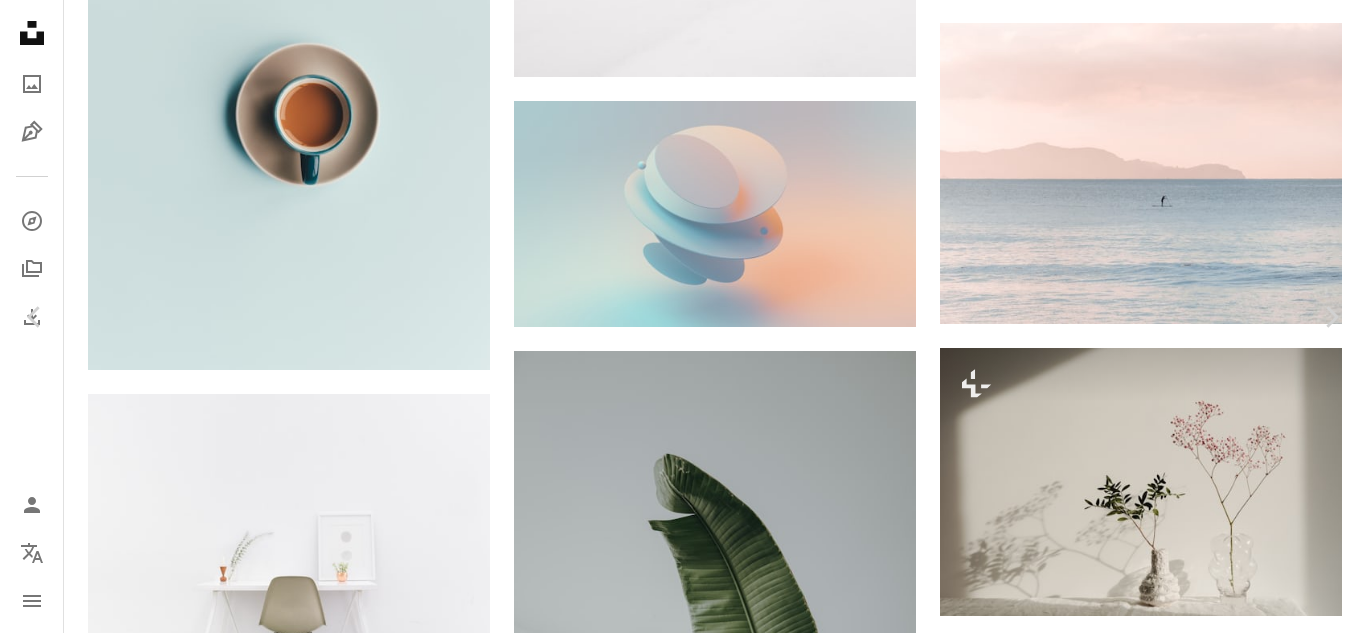 click on "Download free" at bounding box center [1167, 3728] 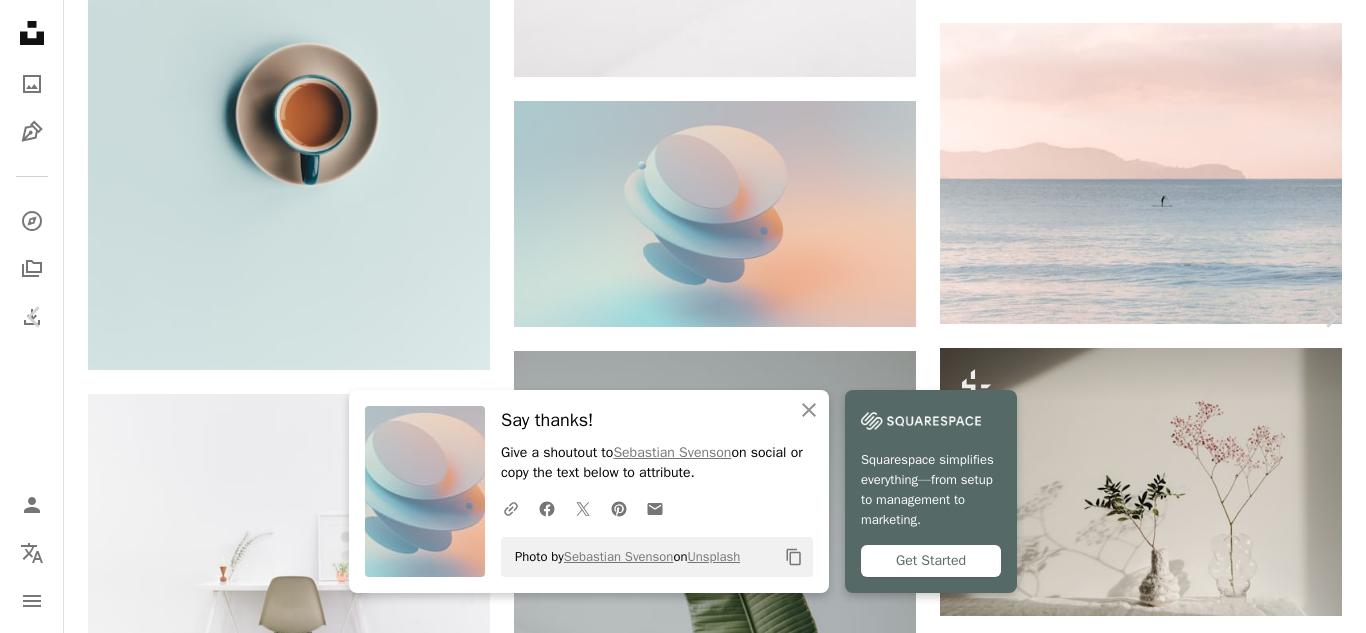 click on "An X shape" at bounding box center [20, 20] 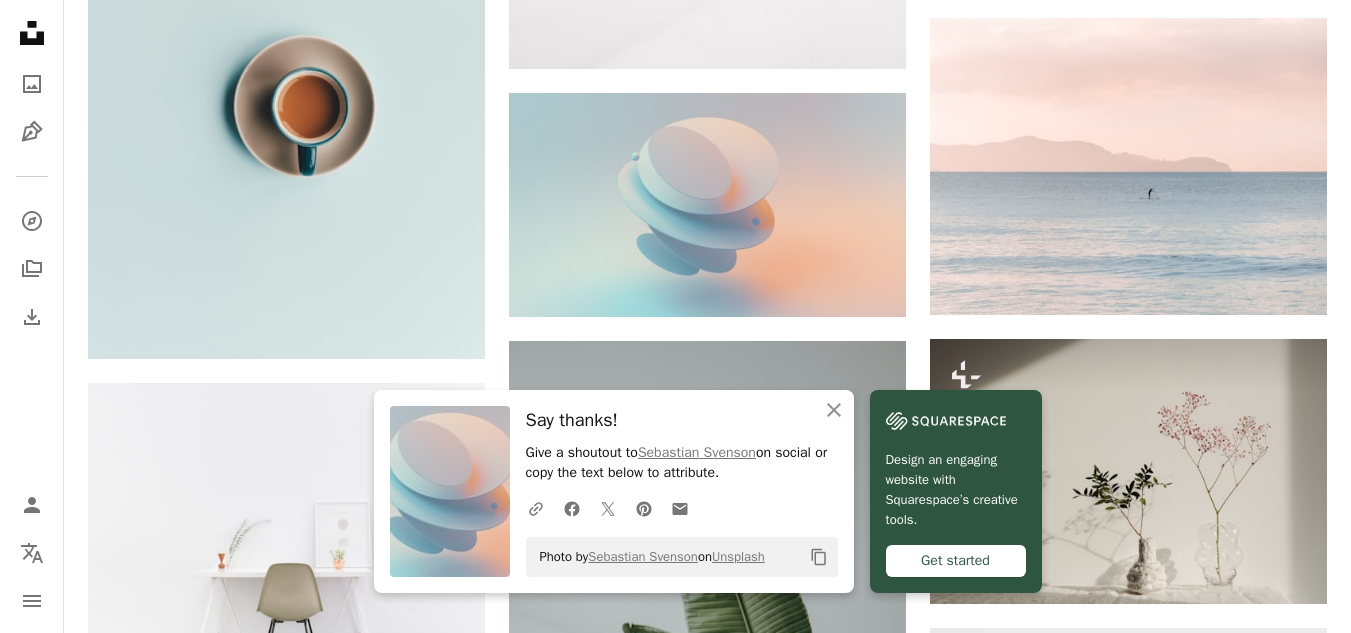 scroll, scrollTop: 900, scrollLeft: 0, axis: vertical 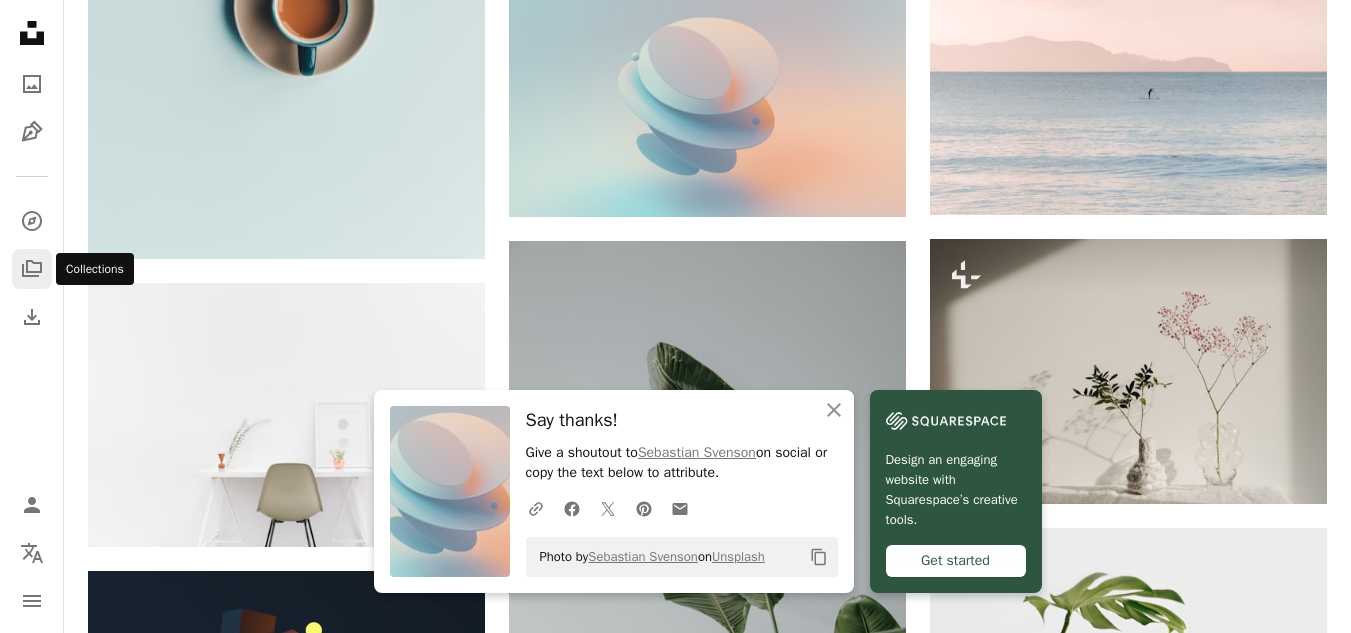 click on "A stack of folders" 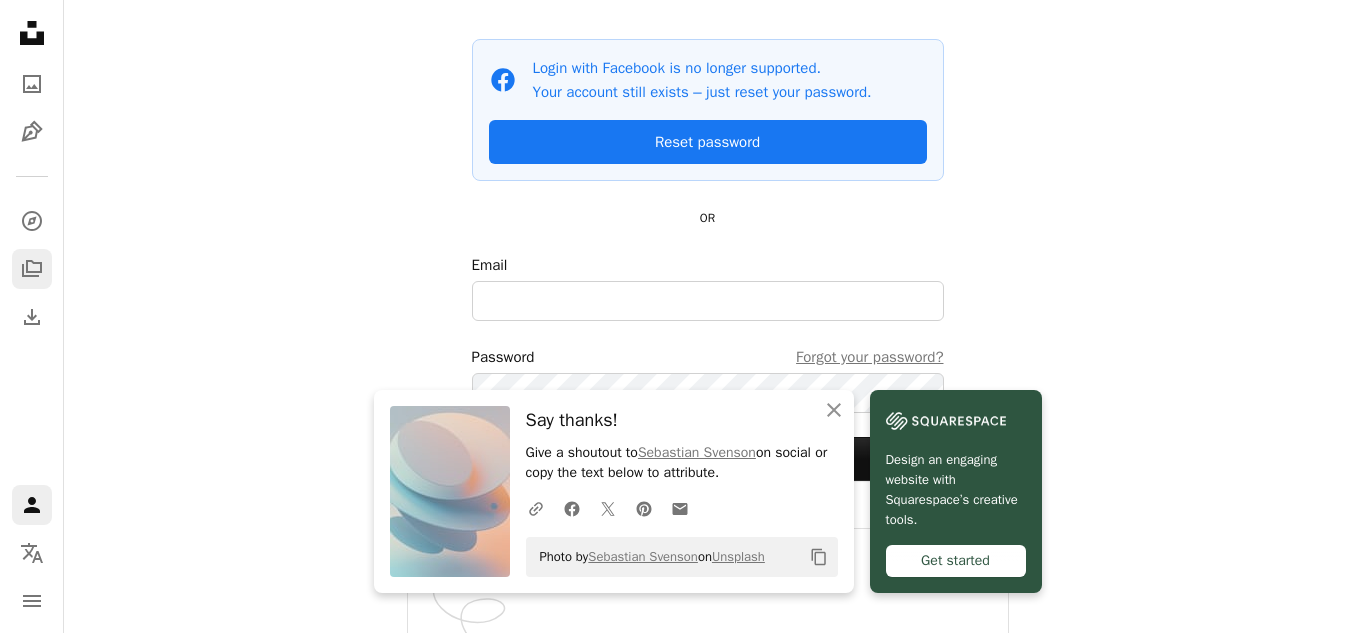 scroll, scrollTop: 0, scrollLeft: 0, axis: both 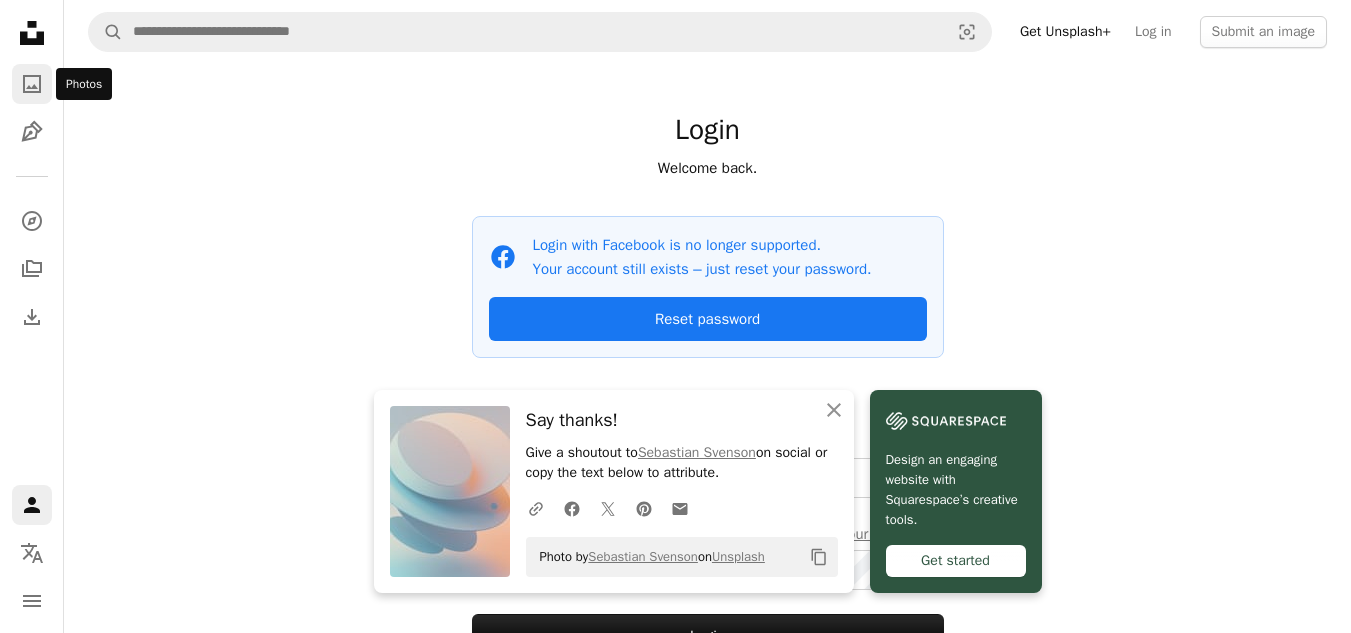 click on "A photo" at bounding box center [32, 84] 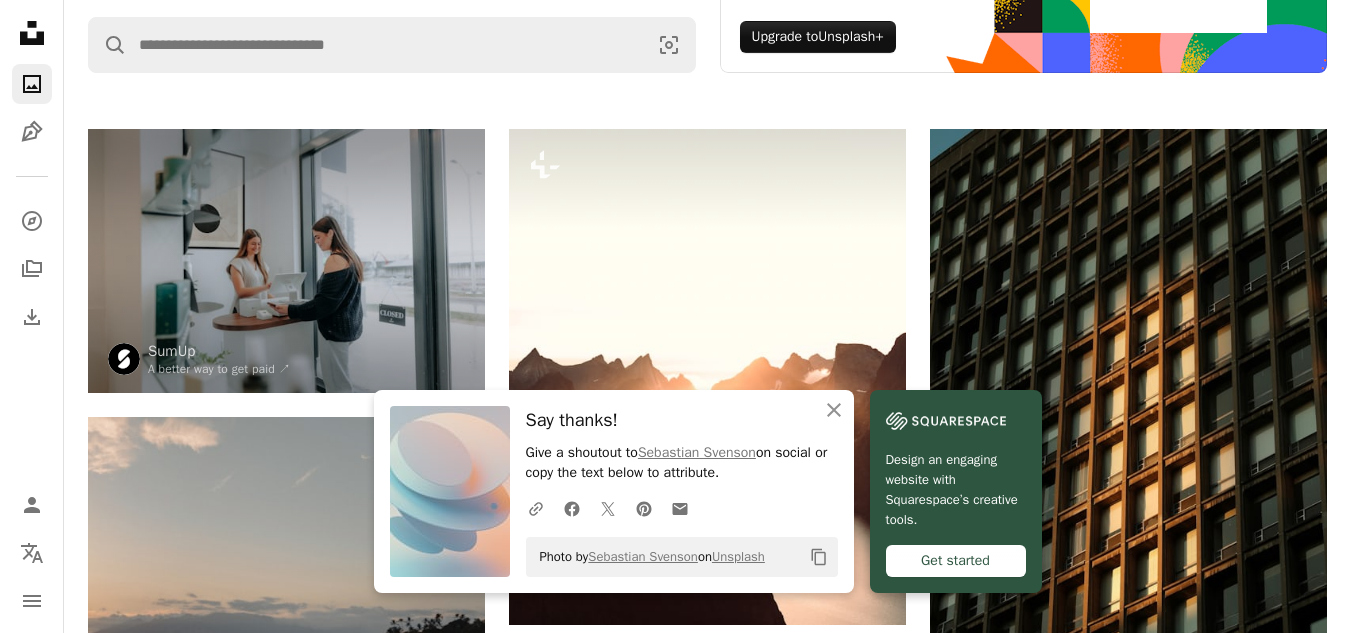 scroll, scrollTop: 700, scrollLeft: 0, axis: vertical 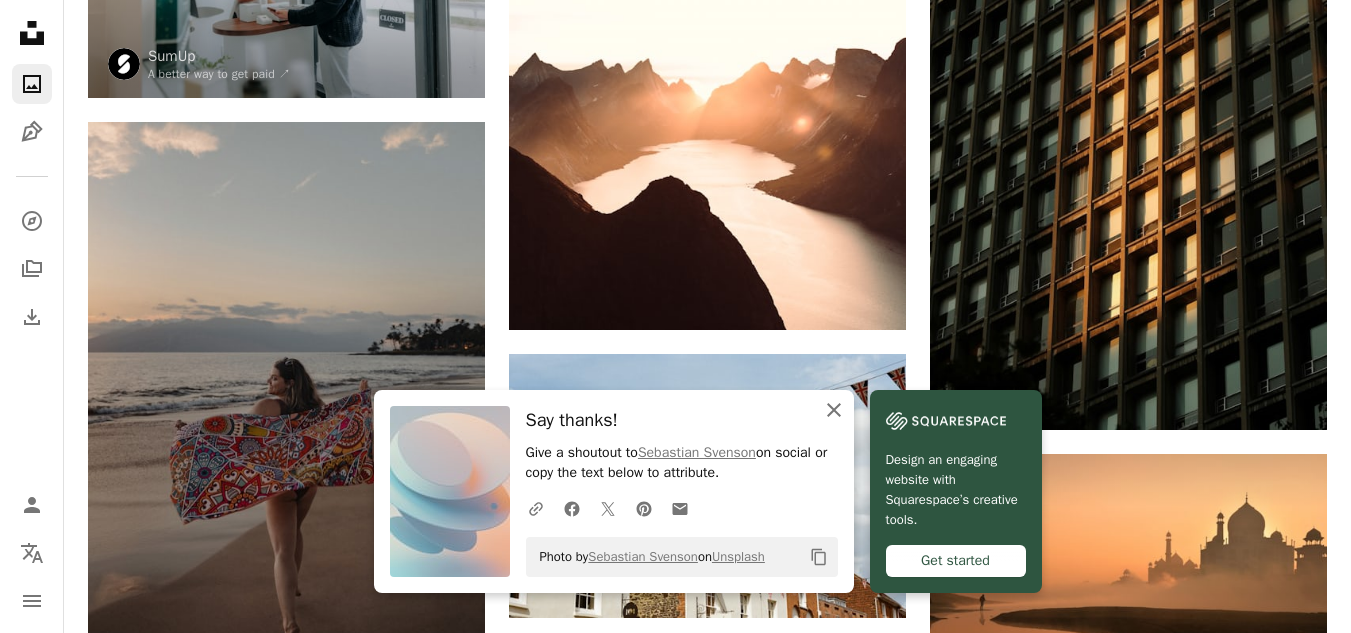 click on "An X shape Close" at bounding box center [834, 410] 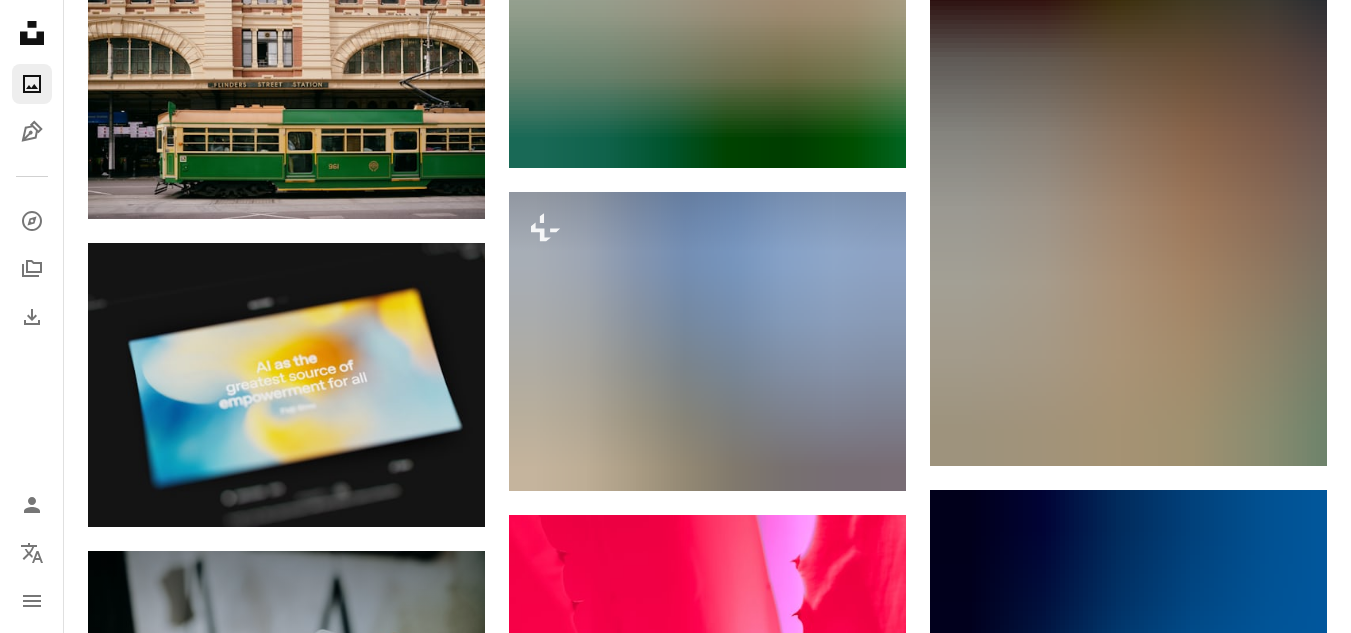 scroll, scrollTop: 12700, scrollLeft: 0, axis: vertical 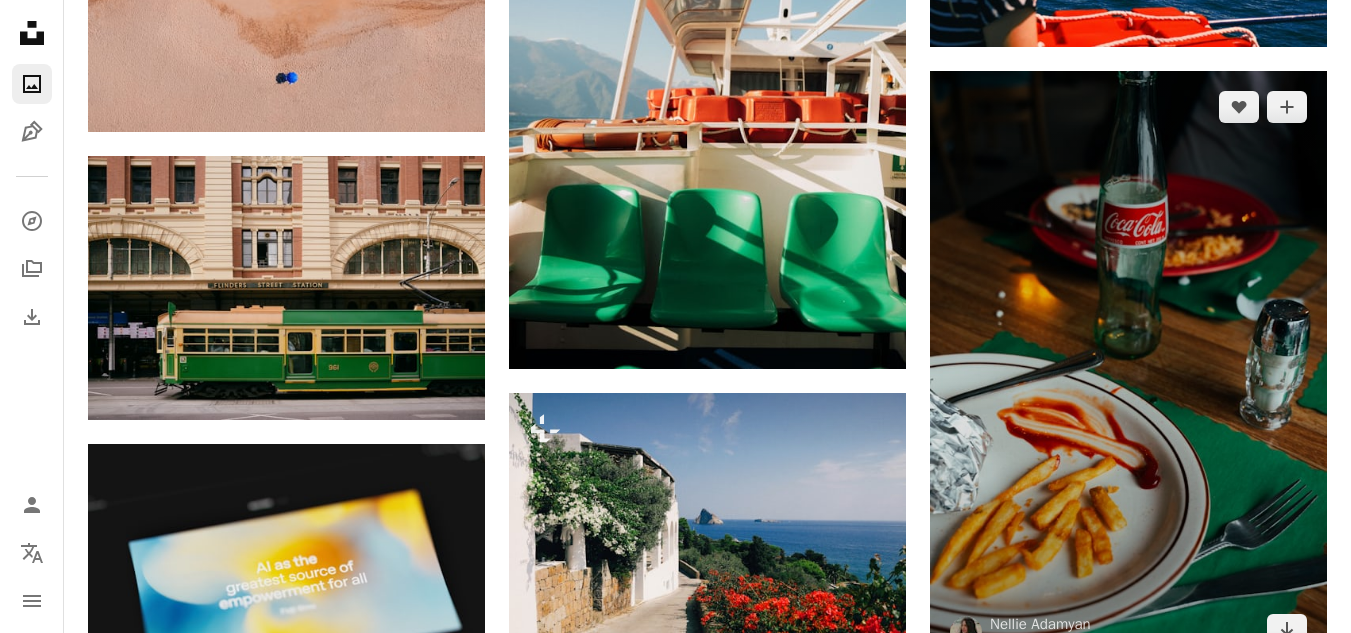 click at bounding box center (1128, 369) 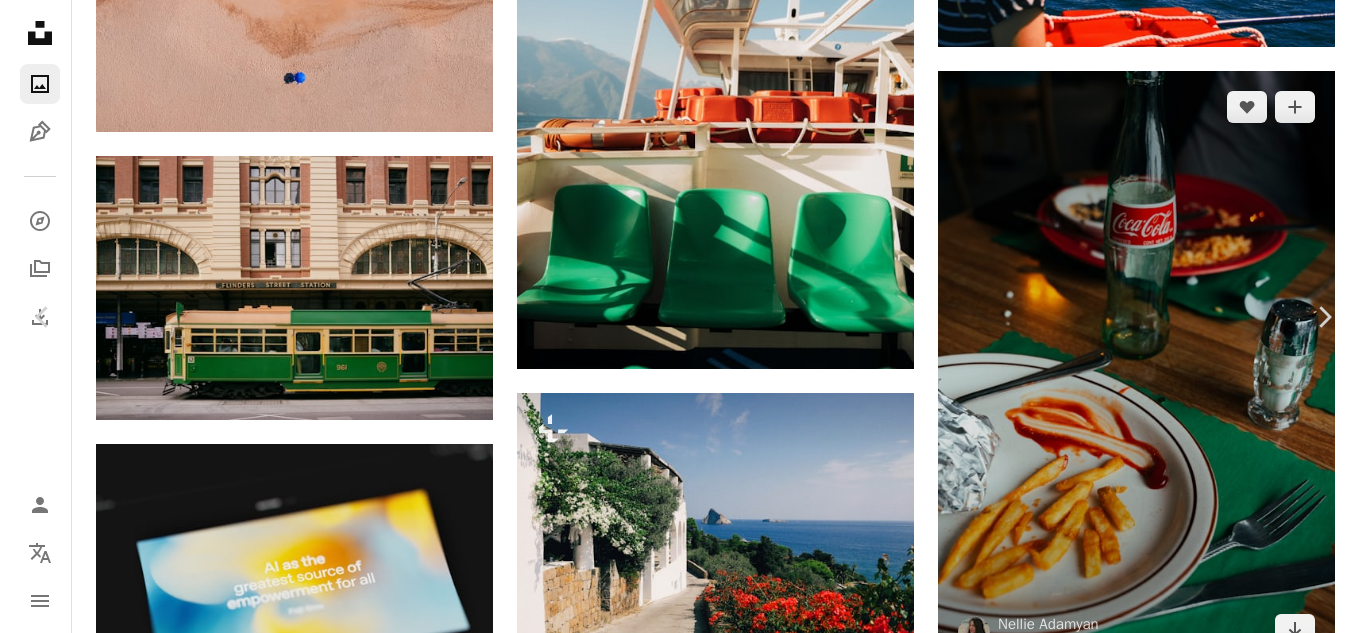 scroll, scrollTop: 12373, scrollLeft: 0, axis: vertical 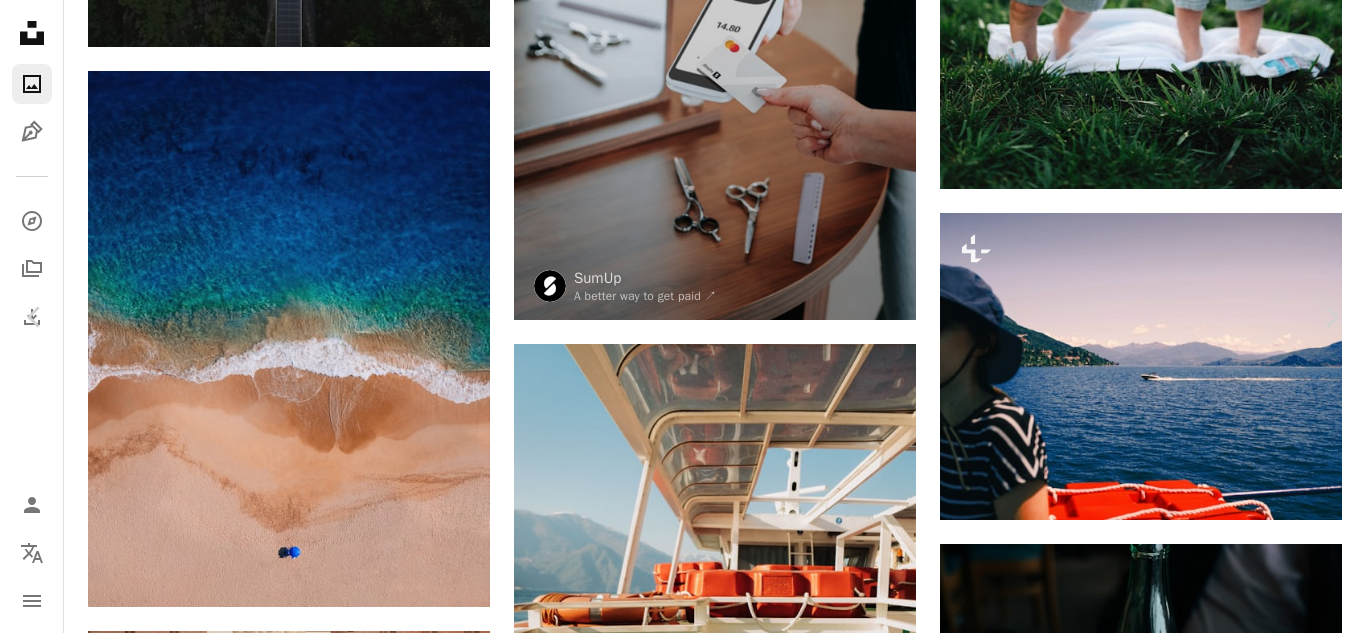 click on "An X shape" at bounding box center (20, 20) 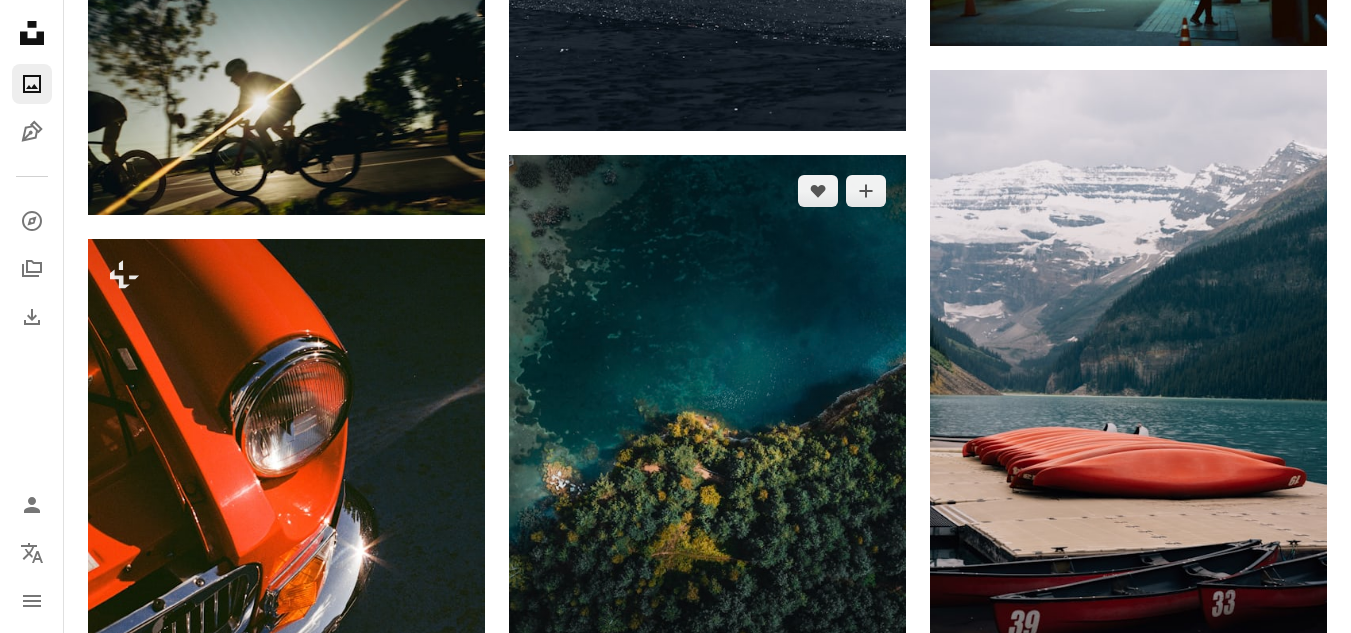 scroll, scrollTop: 24000, scrollLeft: 0, axis: vertical 